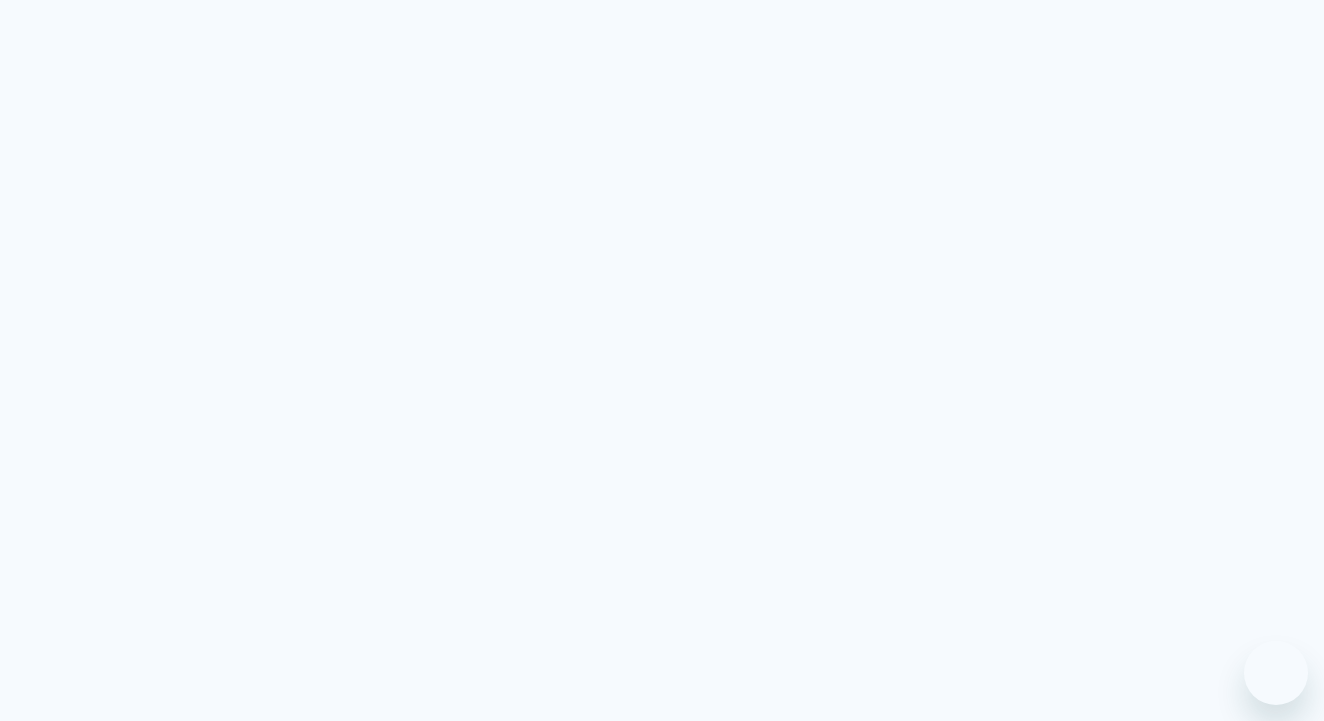 scroll, scrollTop: 0, scrollLeft: 0, axis: both 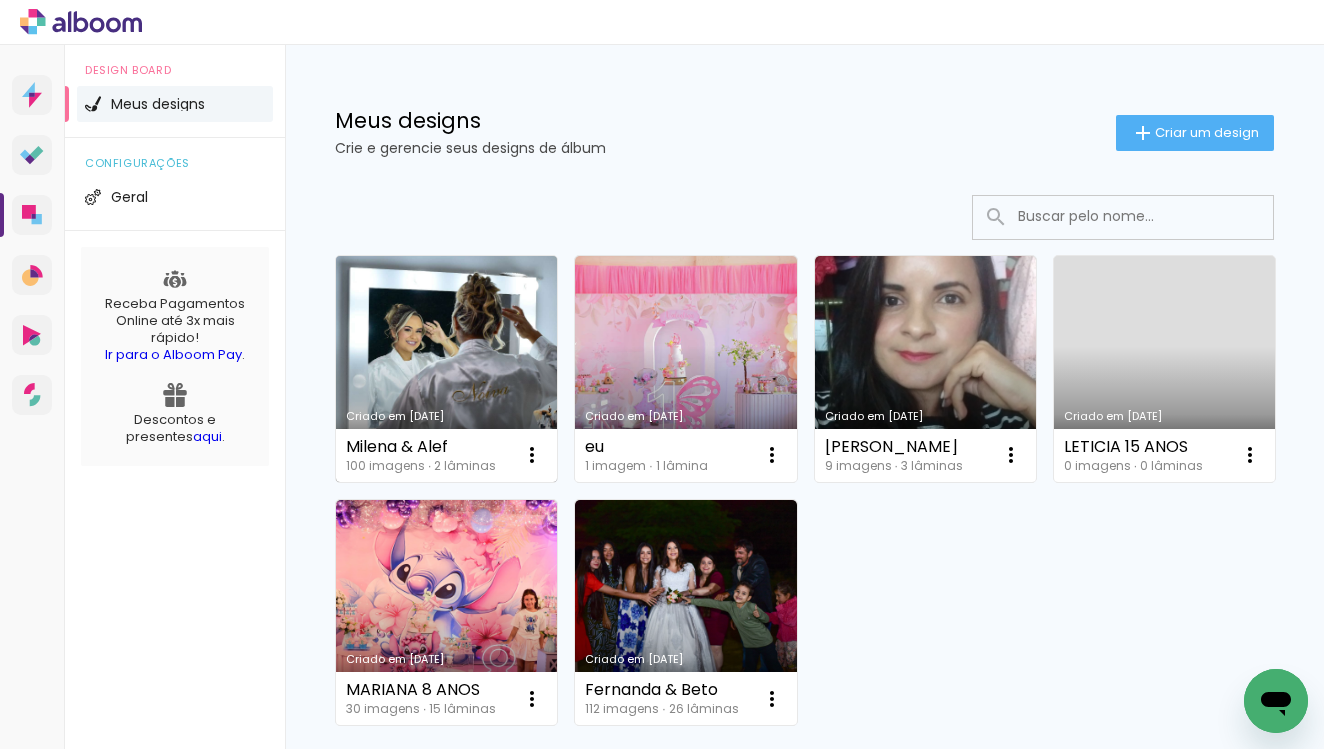 click on "Criado em [DATE]" at bounding box center (446, 369) 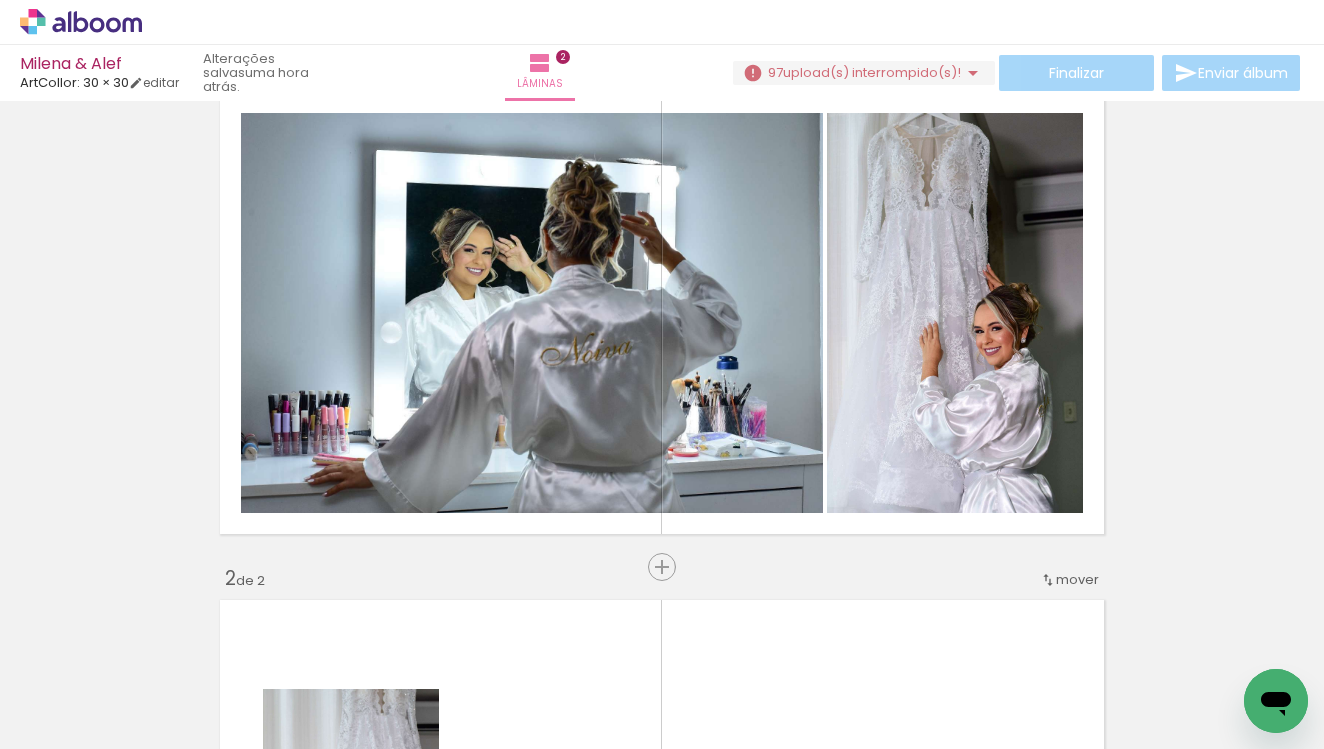 scroll, scrollTop: 74, scrollLeft: 0, axis: vertical 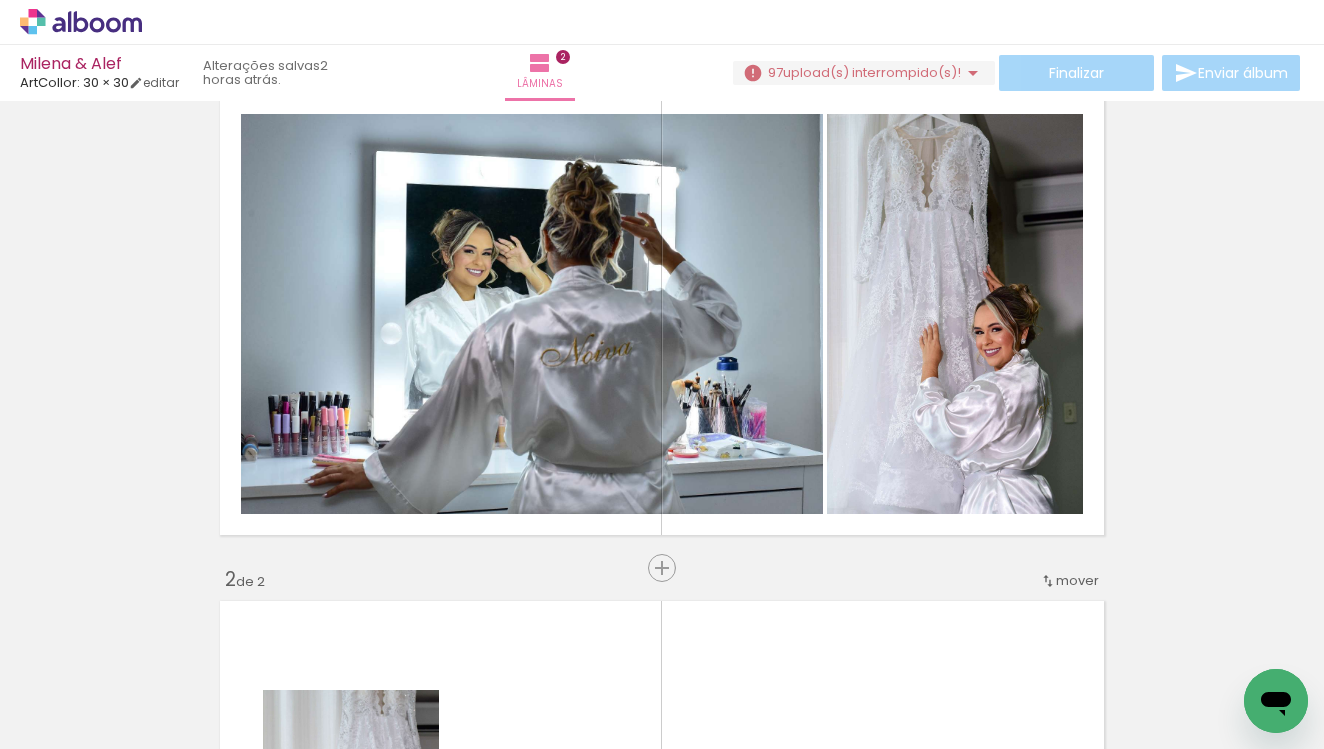 click on "Inserir lâmina 1  de 2  Inserir lâmina 2  de 2" at bounding box center (662, 796) 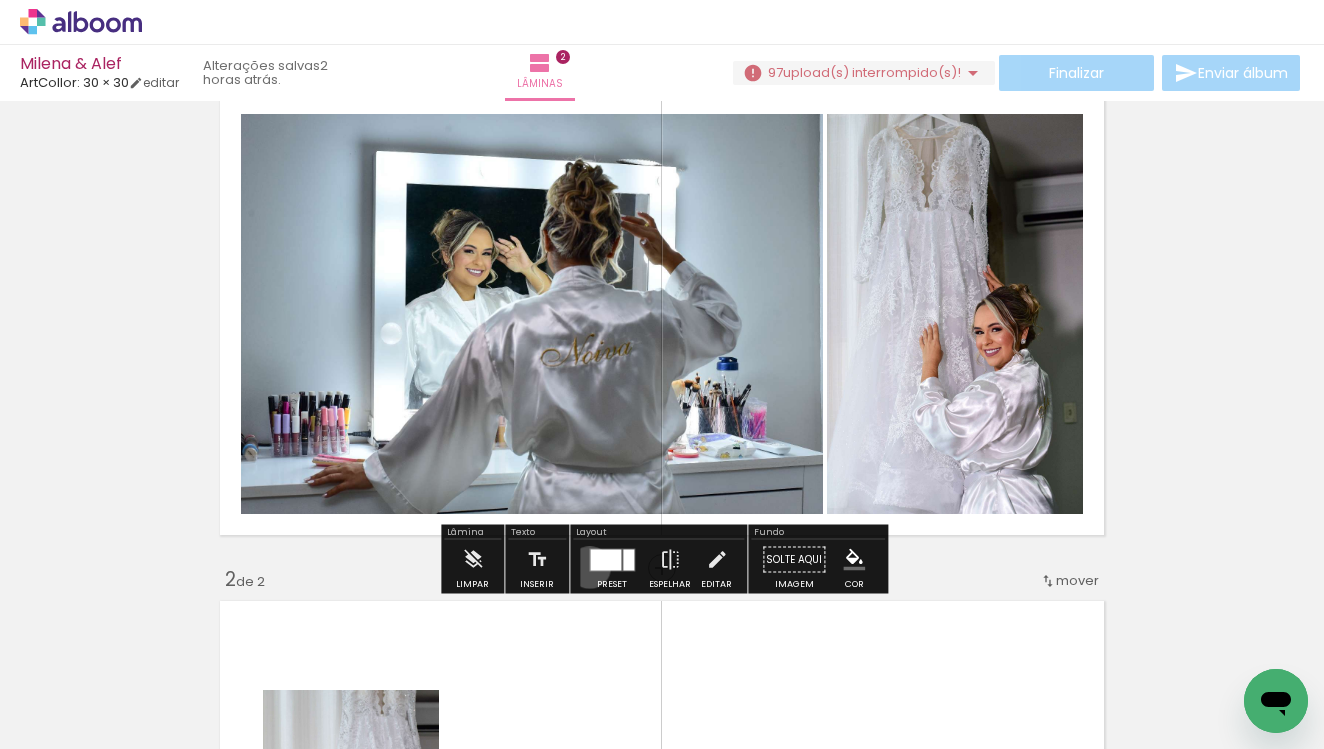 click at bounding box center (612, 559) 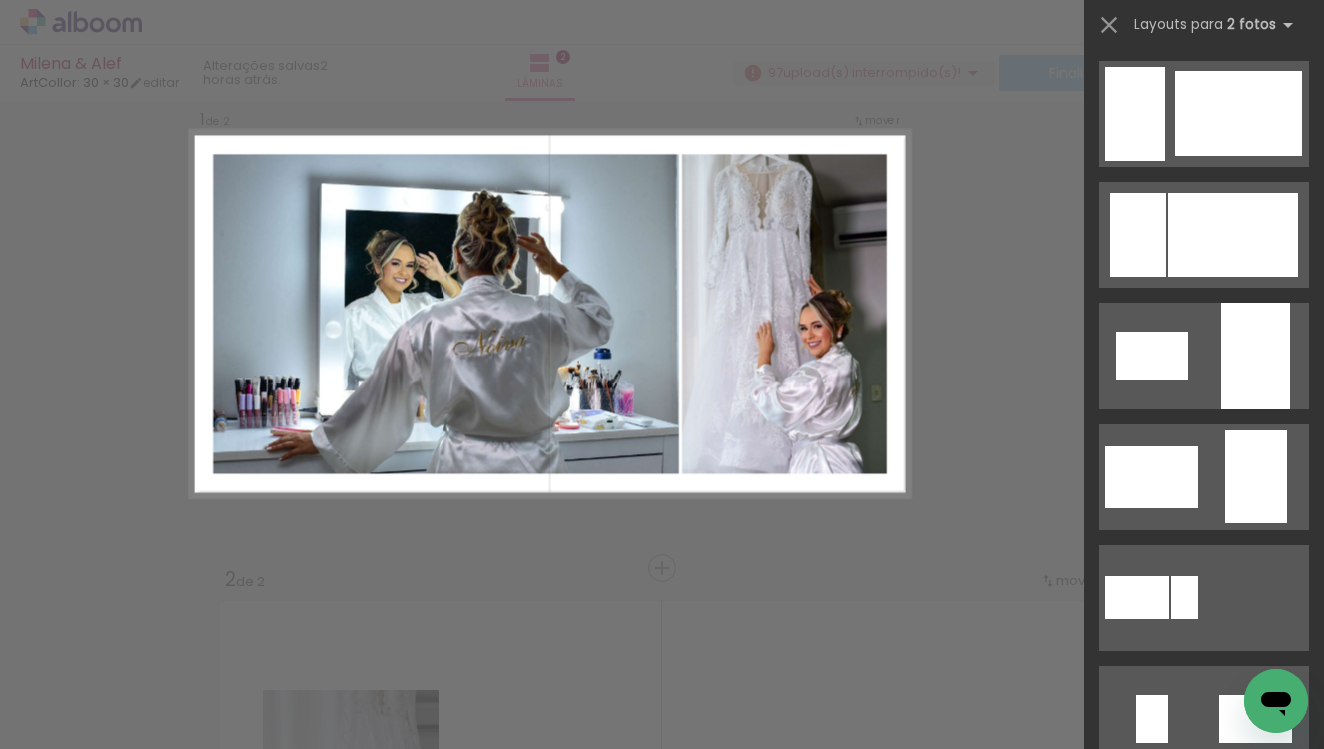 scroll, scrollTop: 847, scrollLeft: 0, axis: vertical 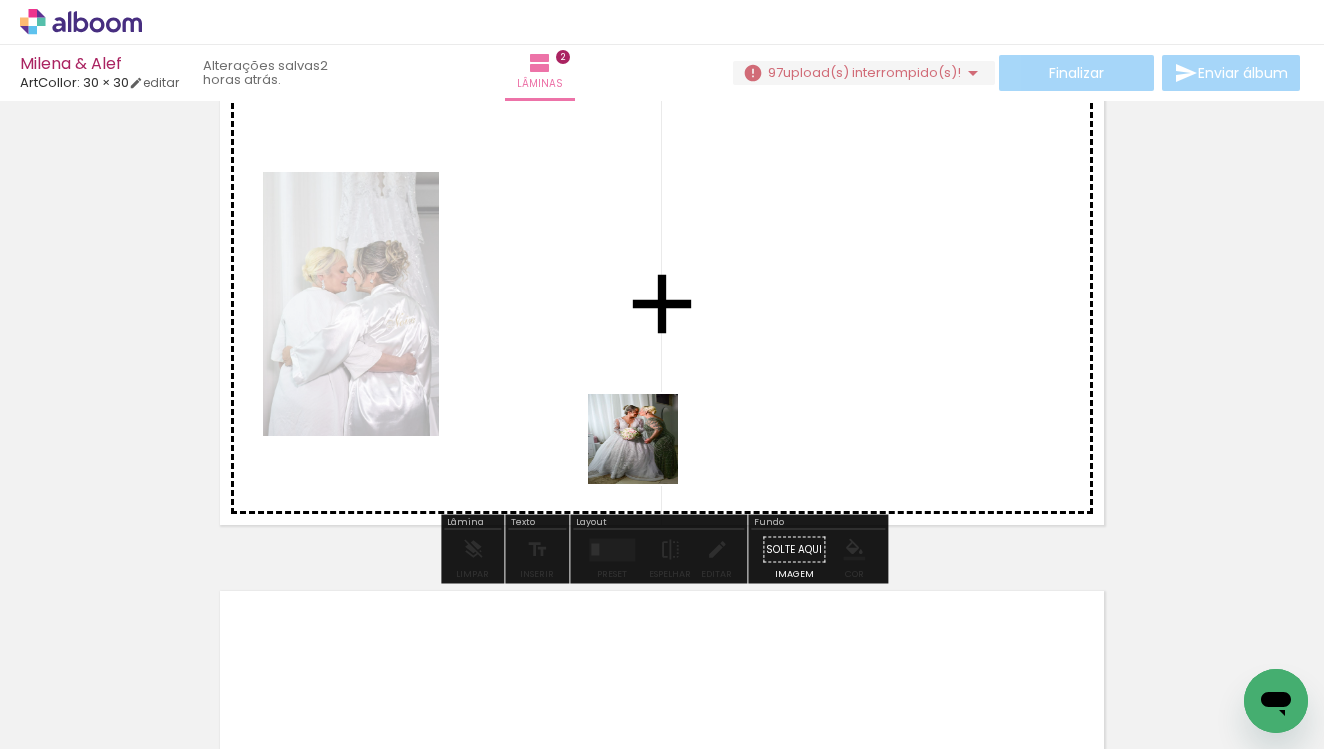 click at bounding box center [662, 374] 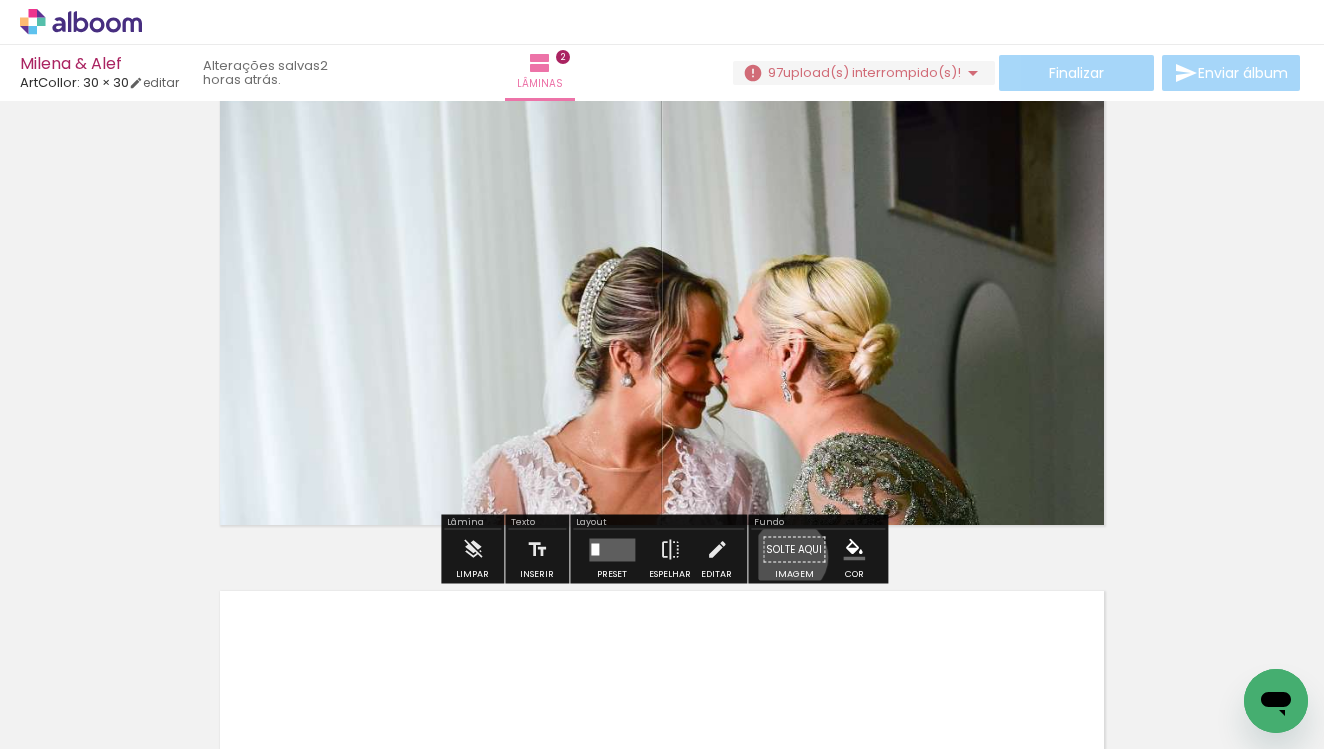click on "Solte aqui Imagem" at bounding box center (794, 555) 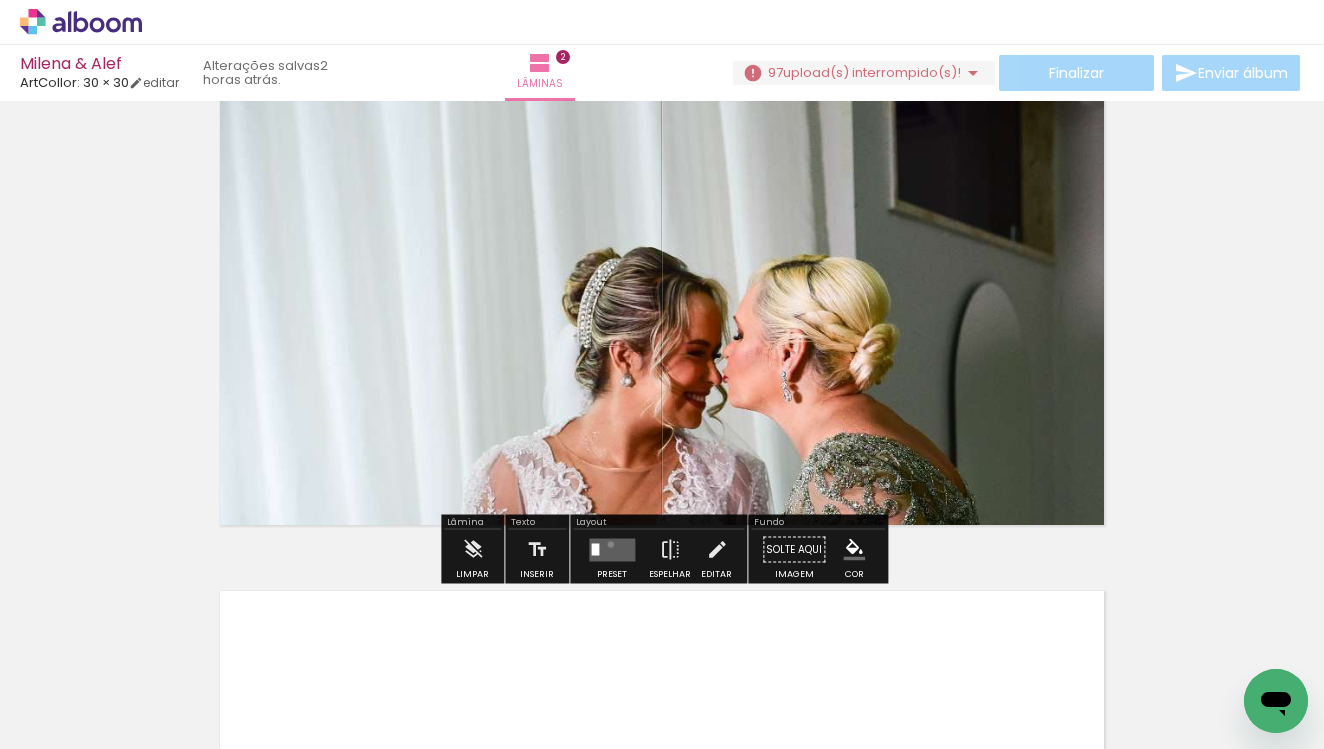 click at bounding box center (612, 549) 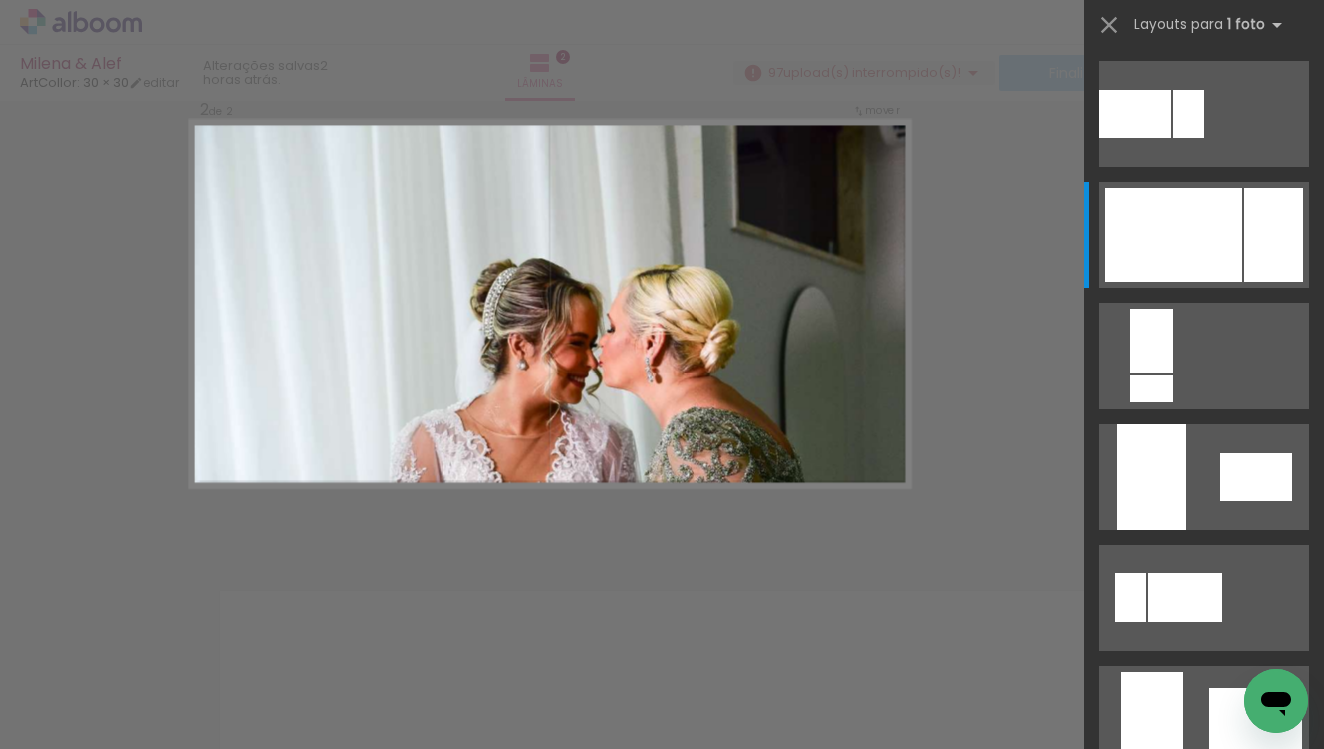 scroll, scrollTop: 10792, scrollLeft: 0, axis: vertical 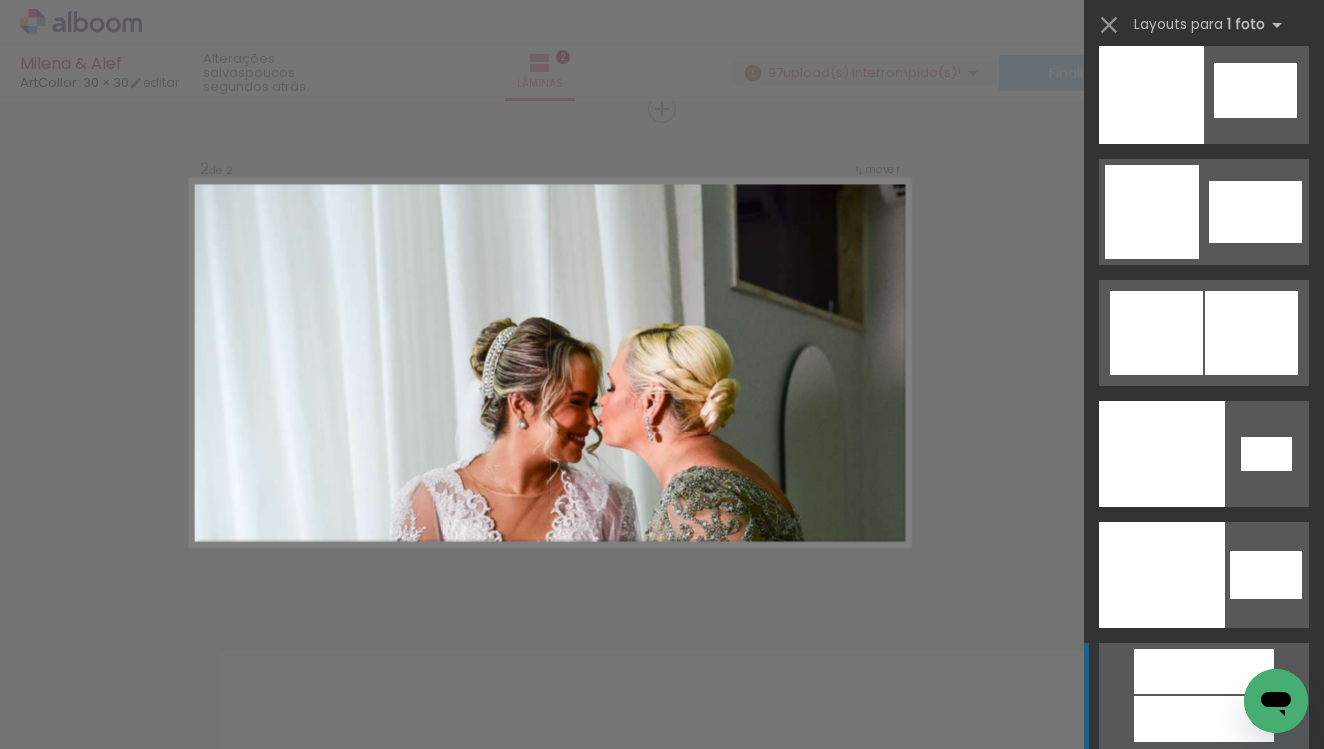 click at bounding box center (144, 686) 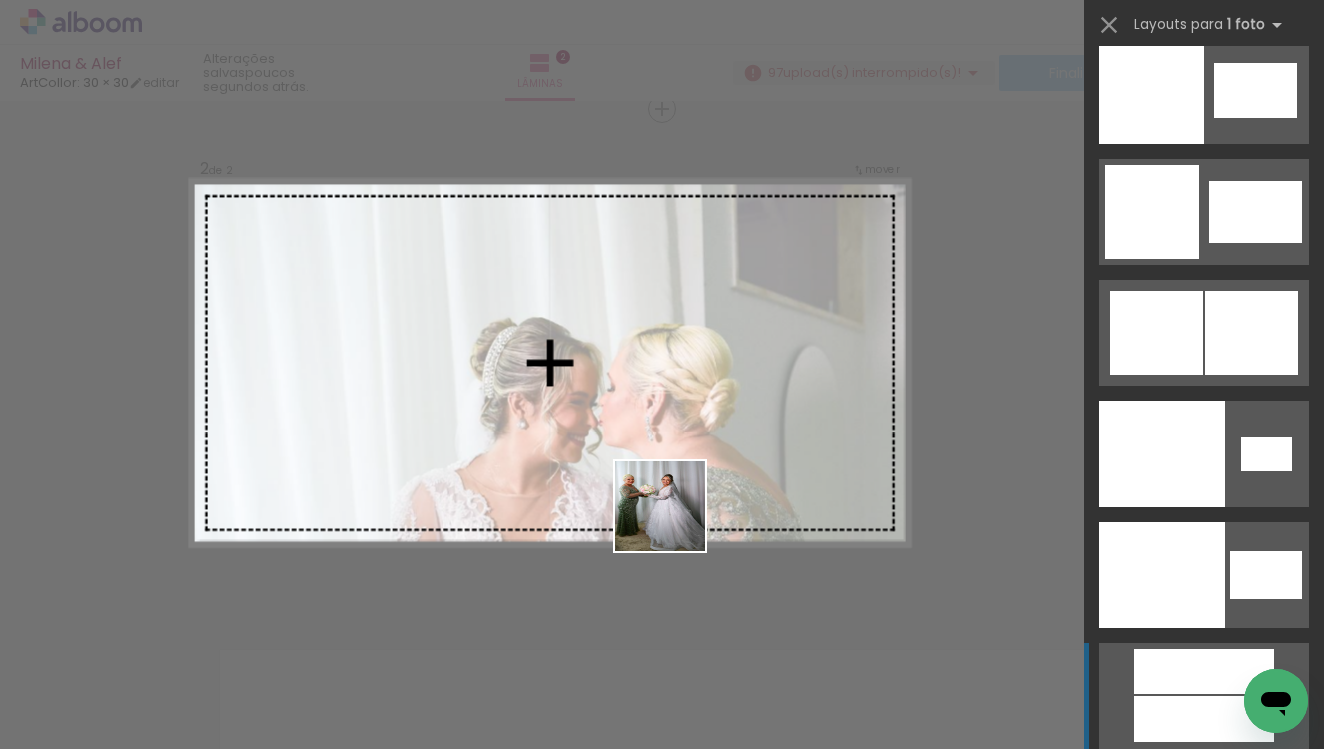 drag, startPoint x: 1000, startPoint y: 684, endPoint x: 670, endPoint y: 484, distance: 385.87564 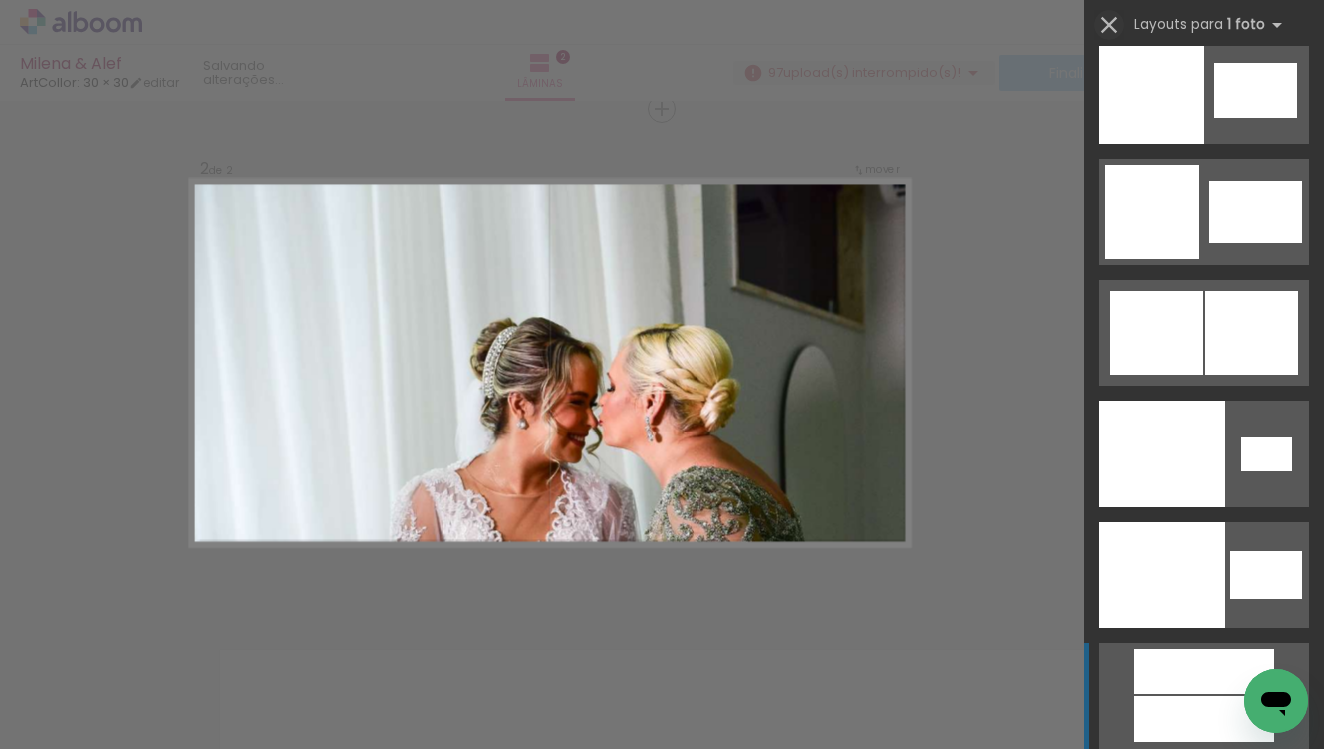 click at bounding box center [1109, 25] 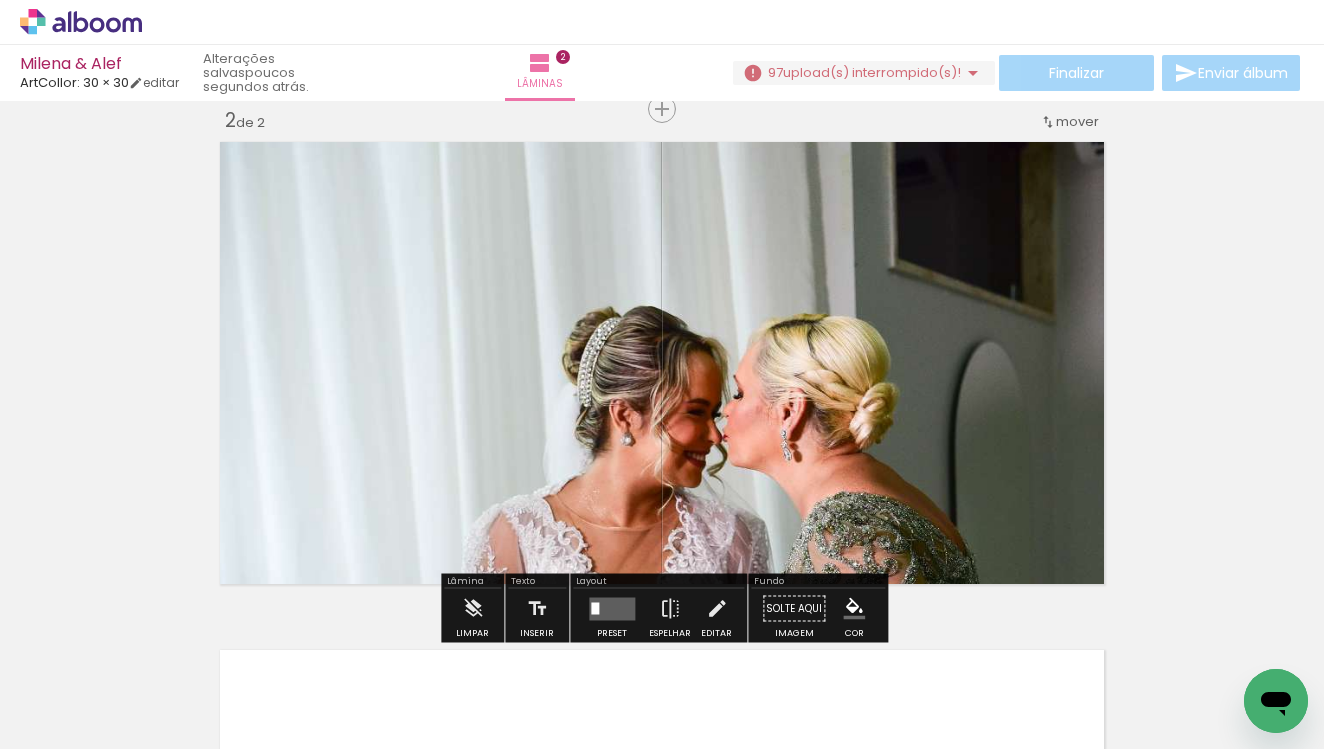 scroll, scrollTop: 0, scrollLeft: 0, axis: both 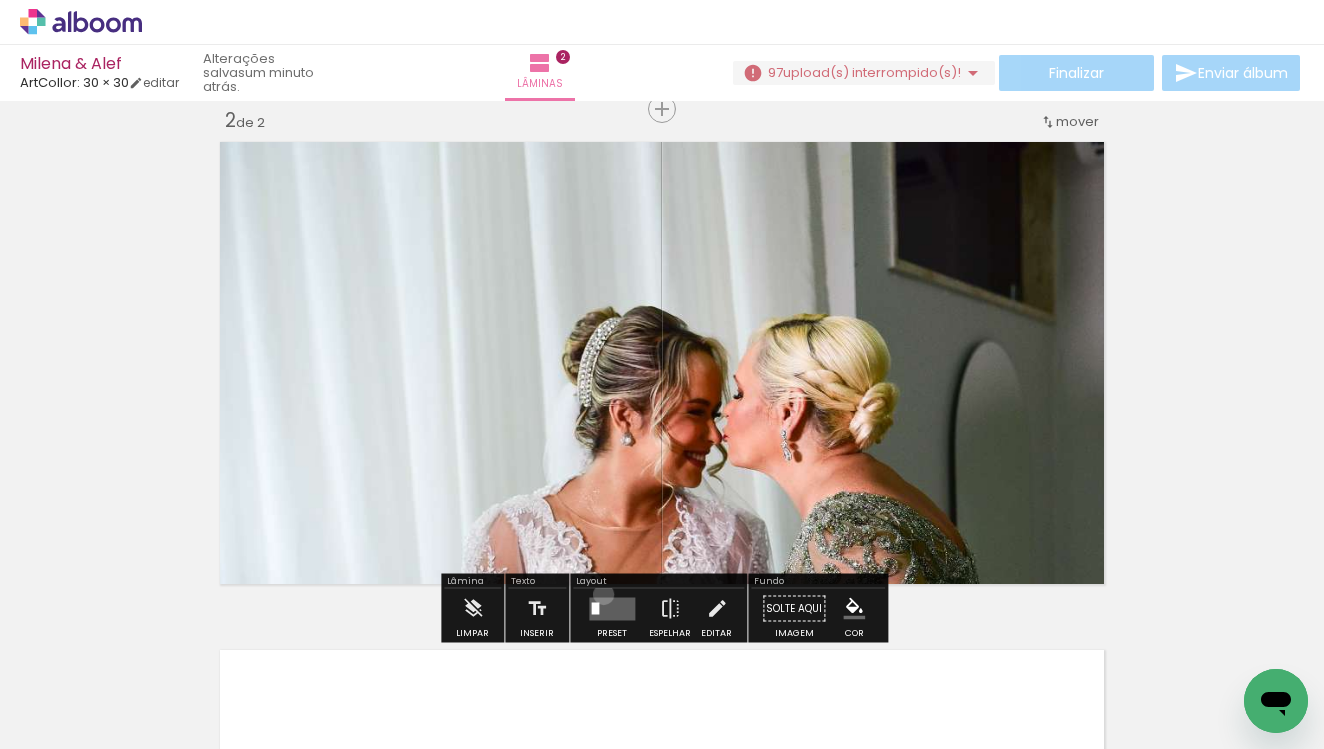 click at bounding box center (612, 609) 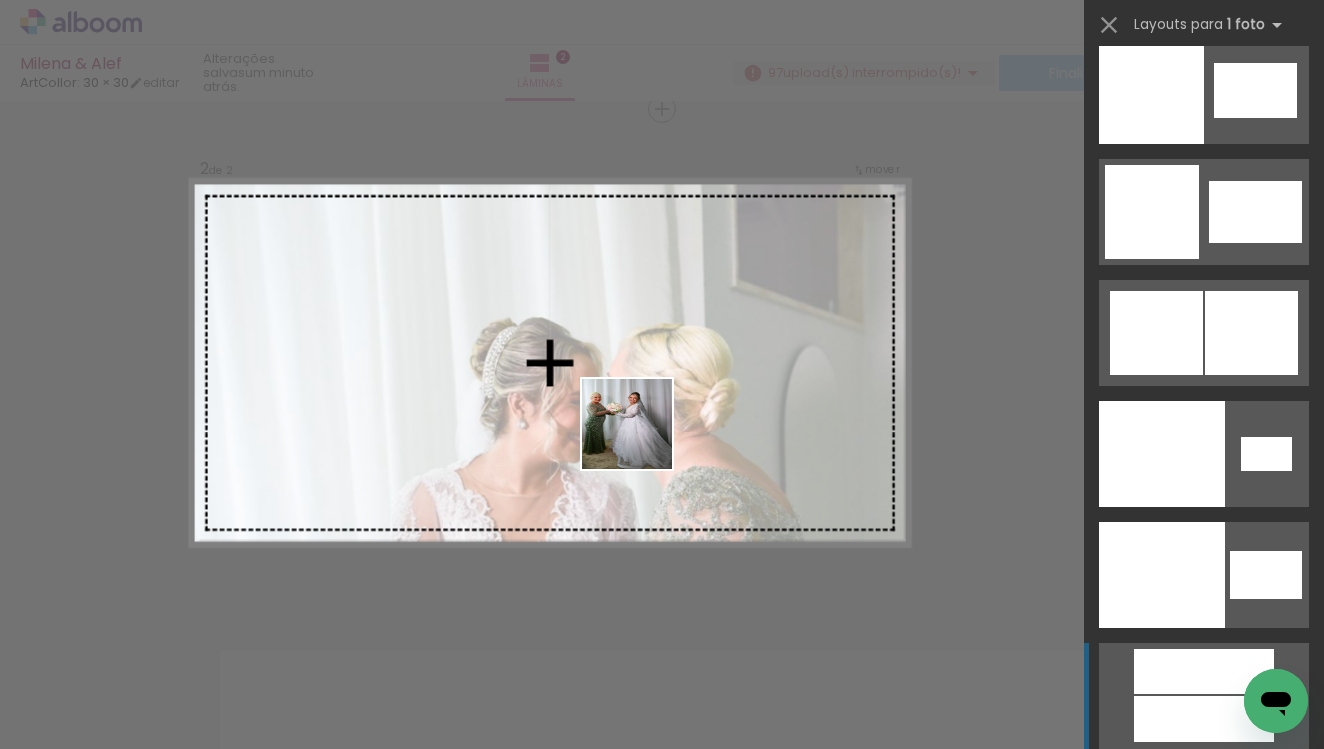 drag, startPoint x: 1010, startPoint y: 713, endPoint x: 622, endPoint y: 418, distance: 487.4105 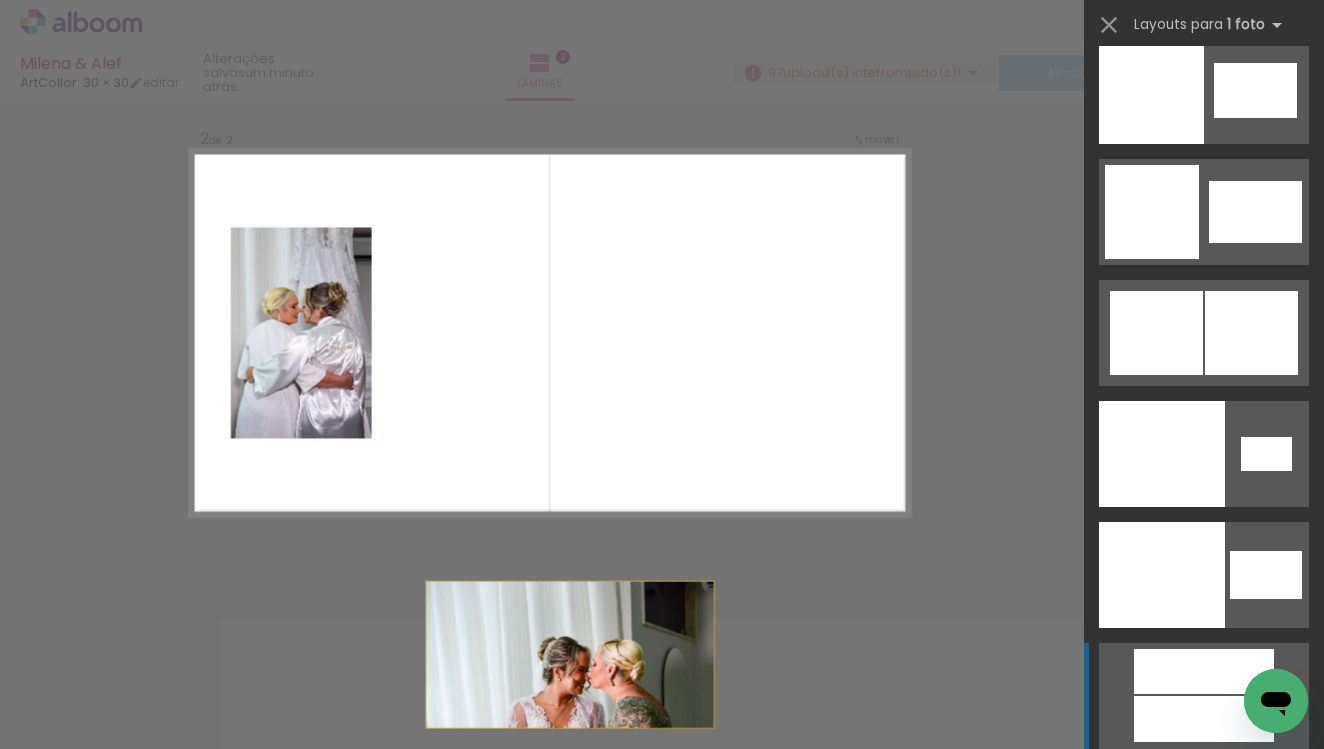 drag, startPoint x: 588, startPoint y: 448, endPoint x: 569, endPoint y: 765, distance: 317.56888 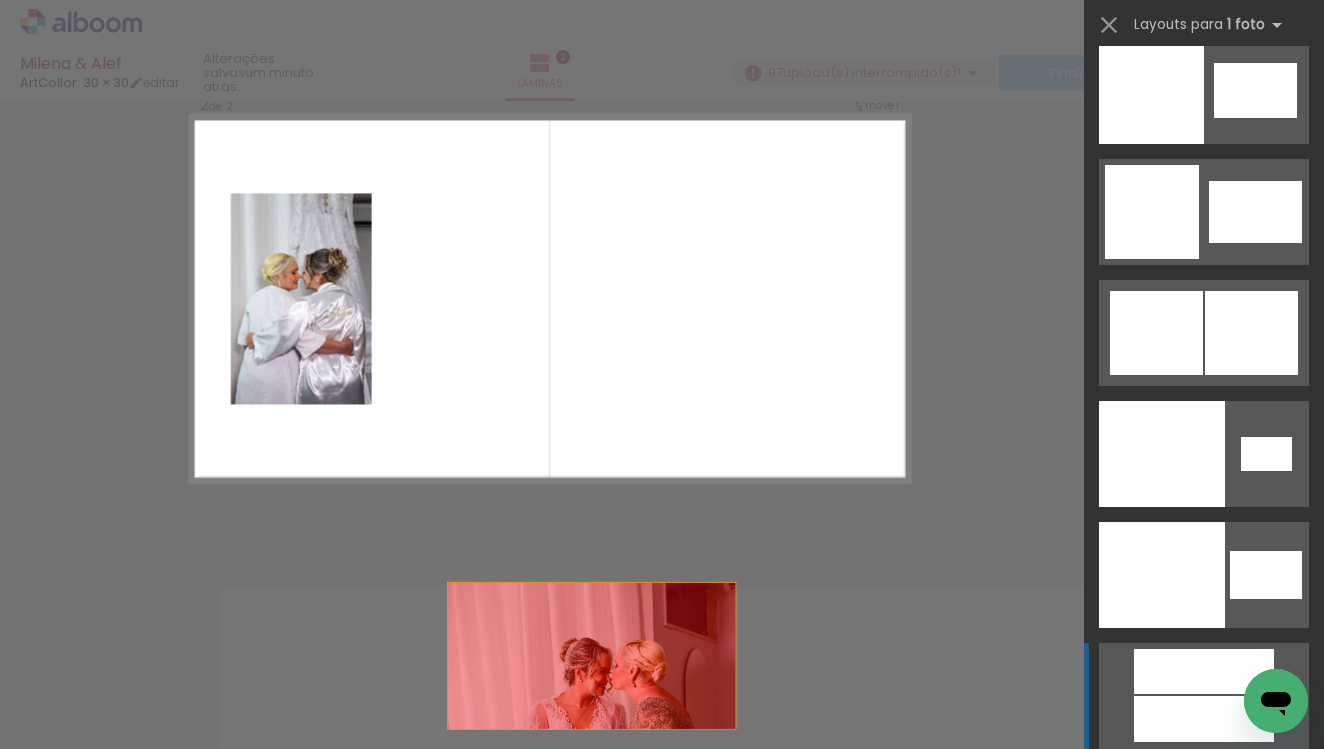 drag, startPoint x: 534, startPoint y: 428, endPoint x: 596, endPoint y: 745, distance: 323.0062 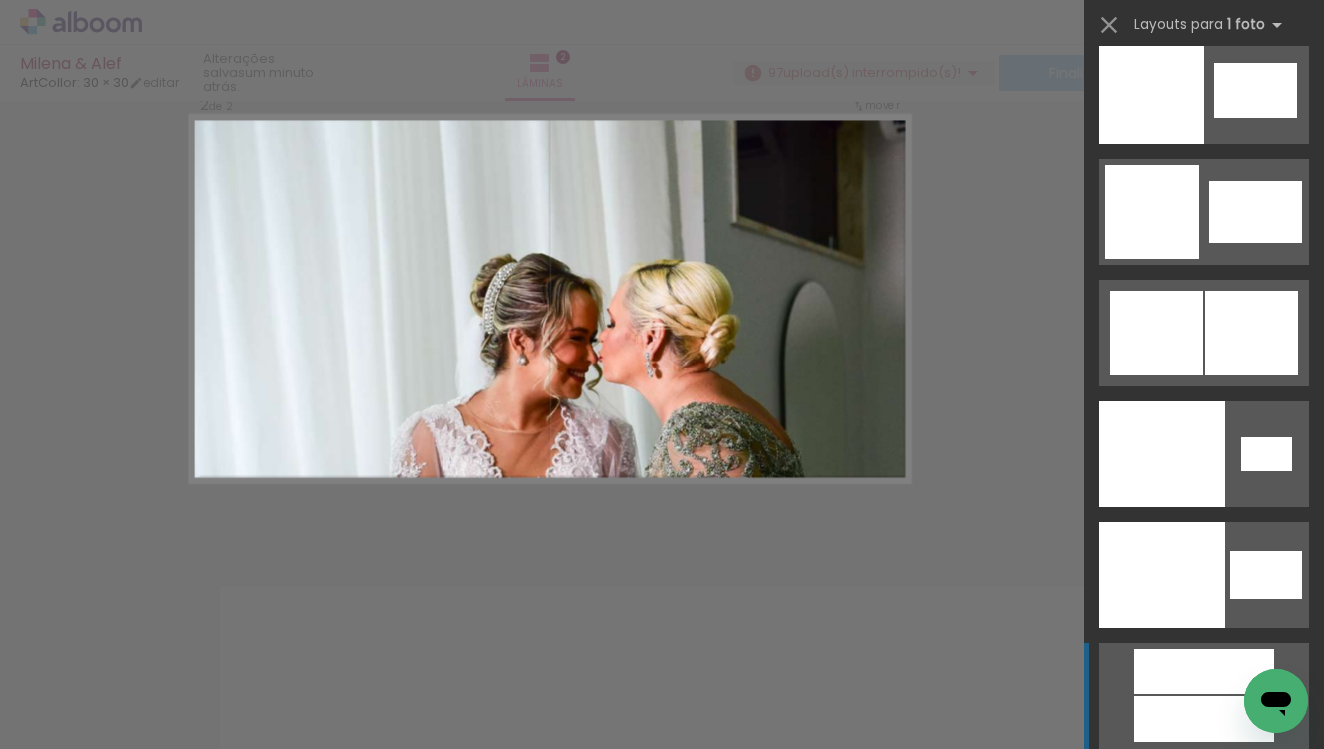 click at bounding box center [0, 0] 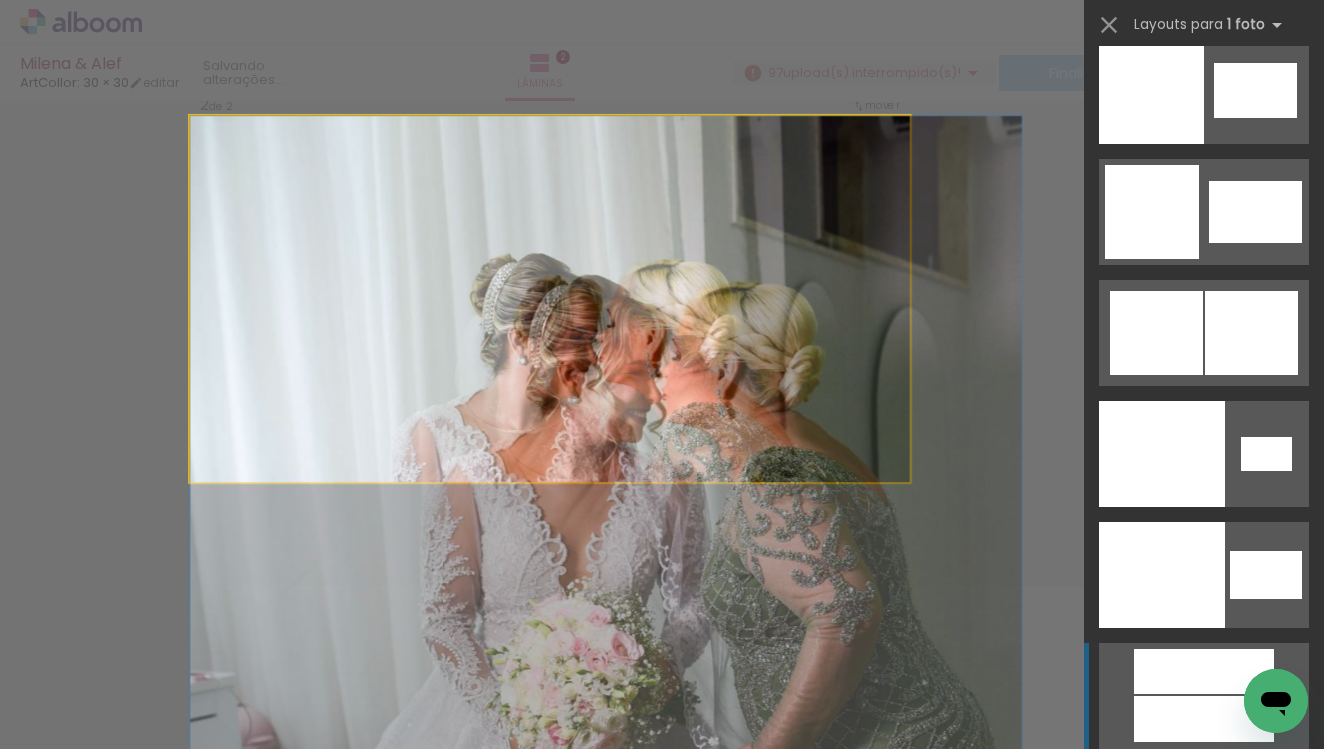 click at bounding box center (250, 133) 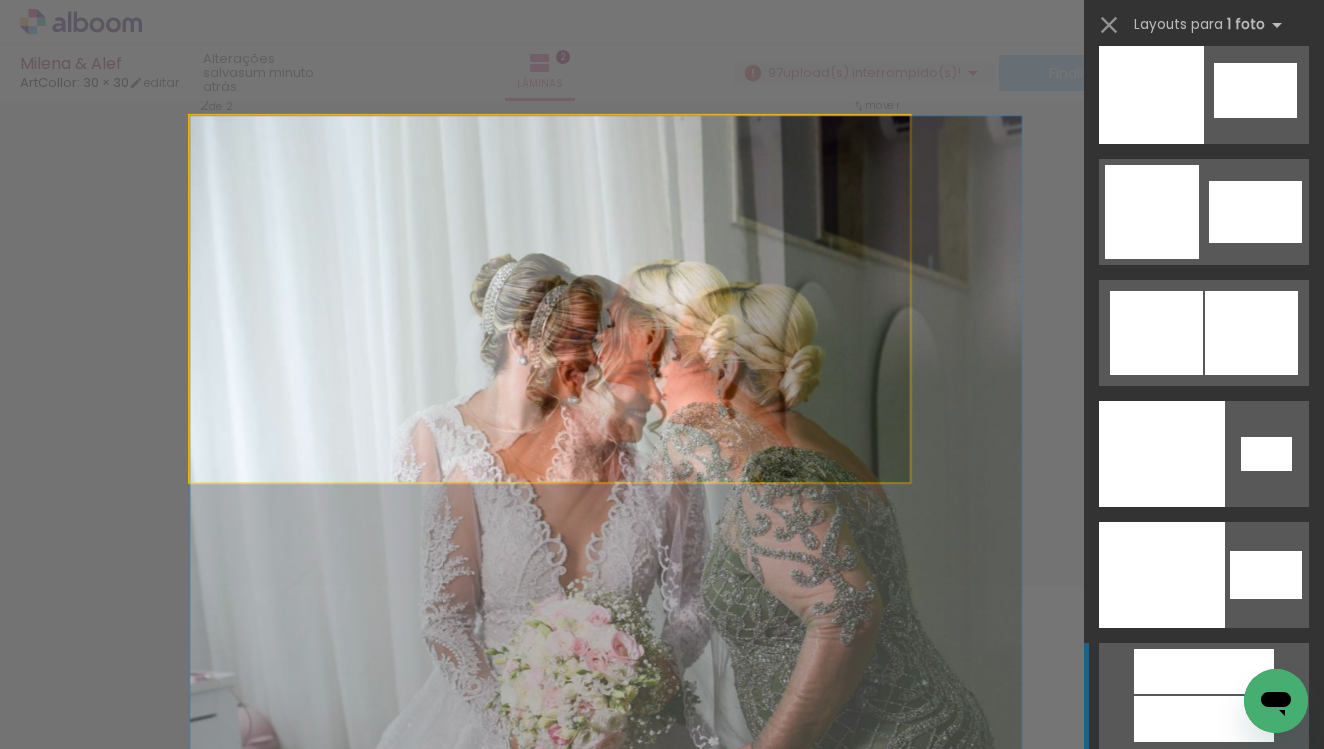 click at bounding box center [250, 133] 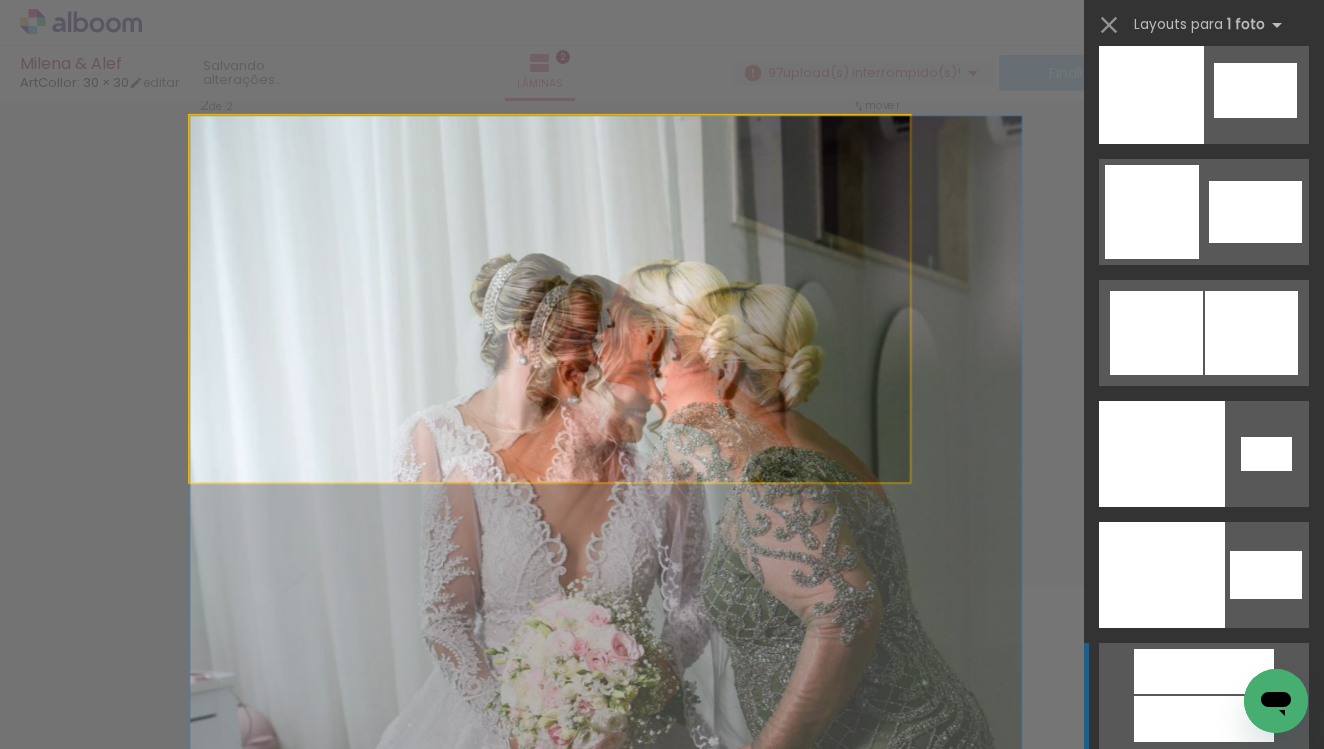 click at bounding box center (207, 133) 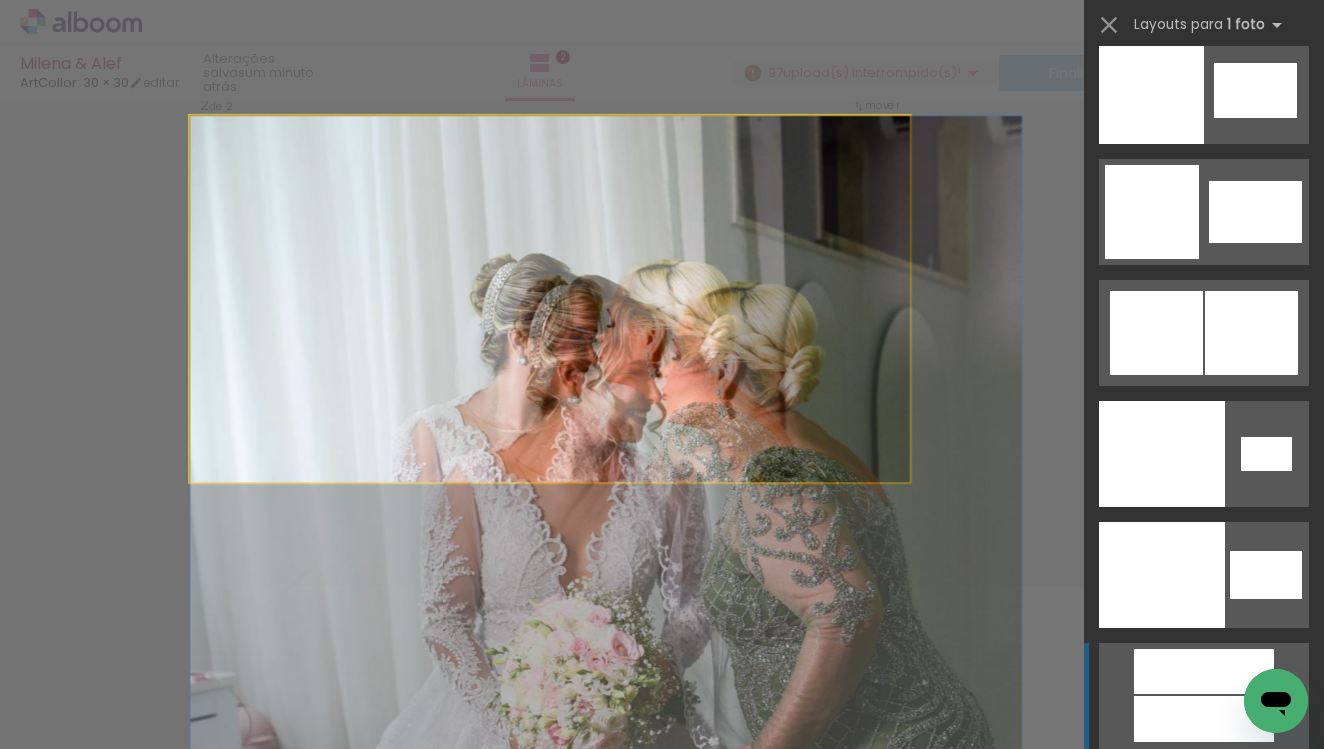 click at bounding box center [207, 133] 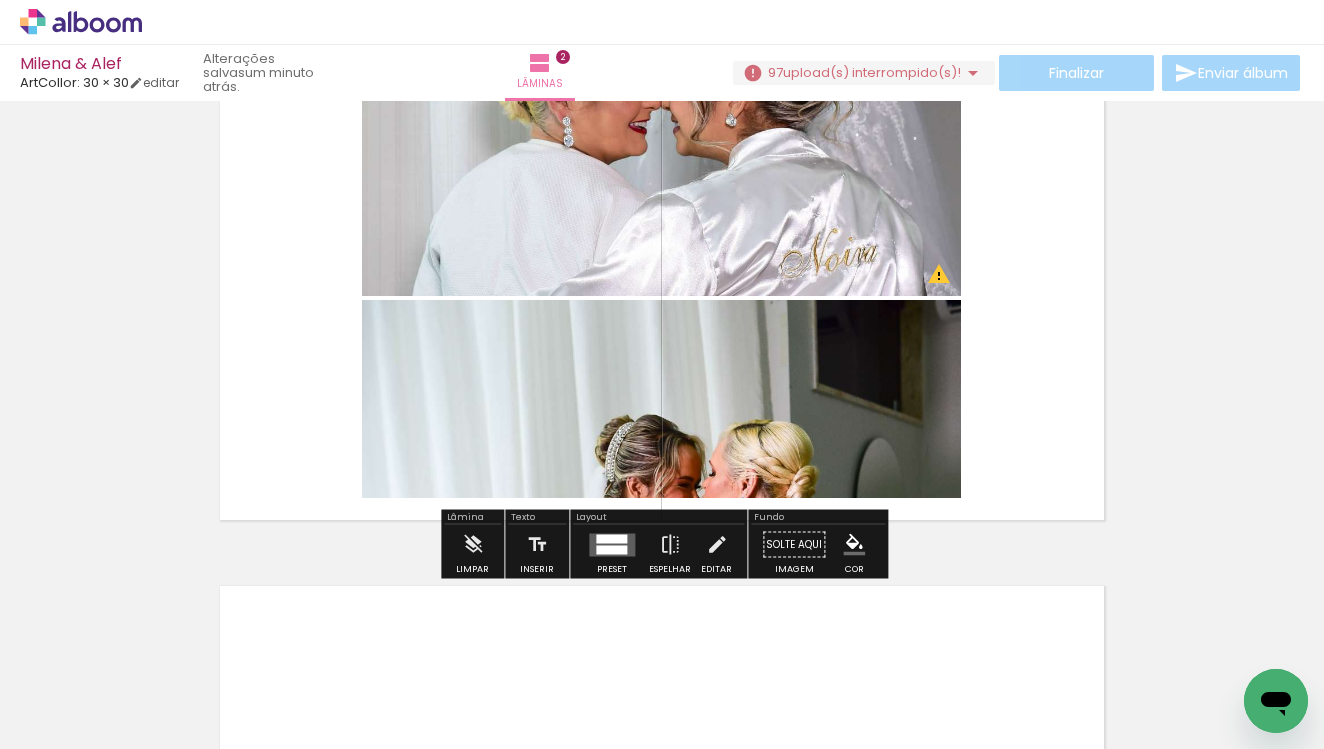 click at bounding box center (662, 299) 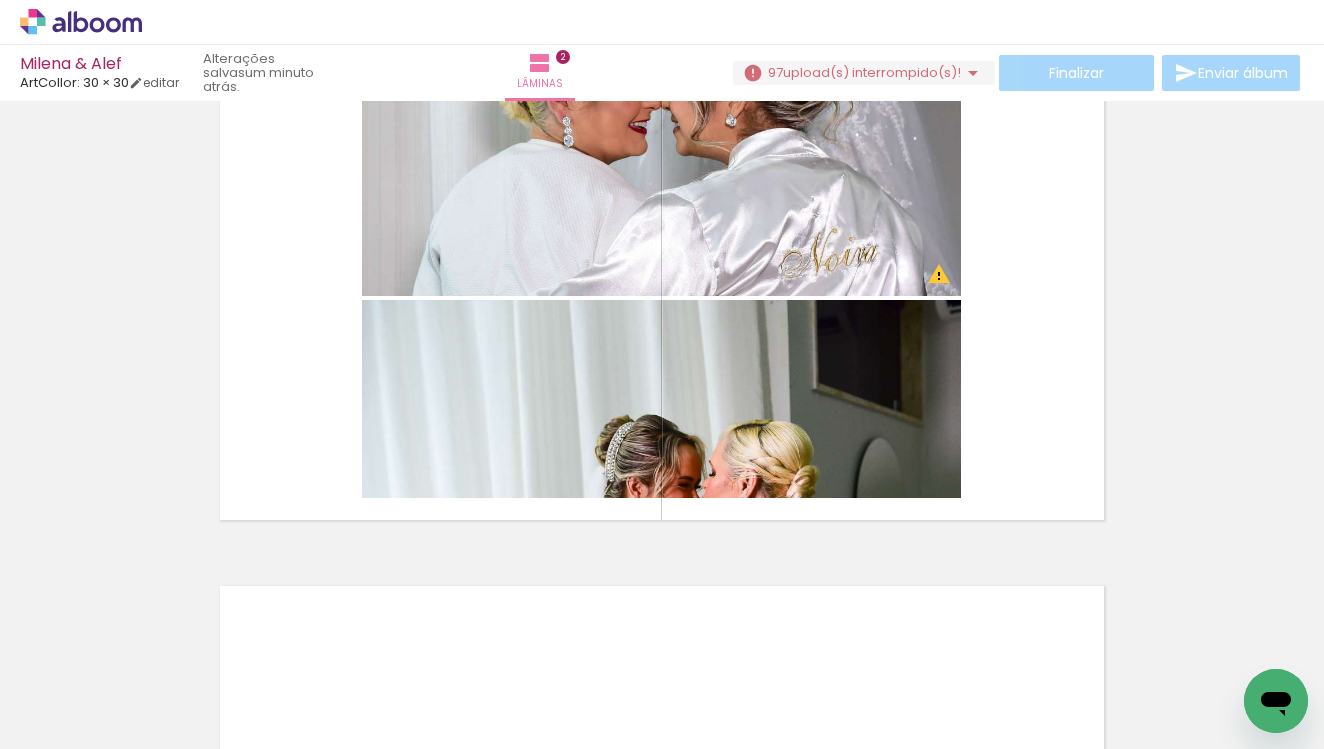 scroll, scrollTop: 0, scrollLeft: 0, axis: both 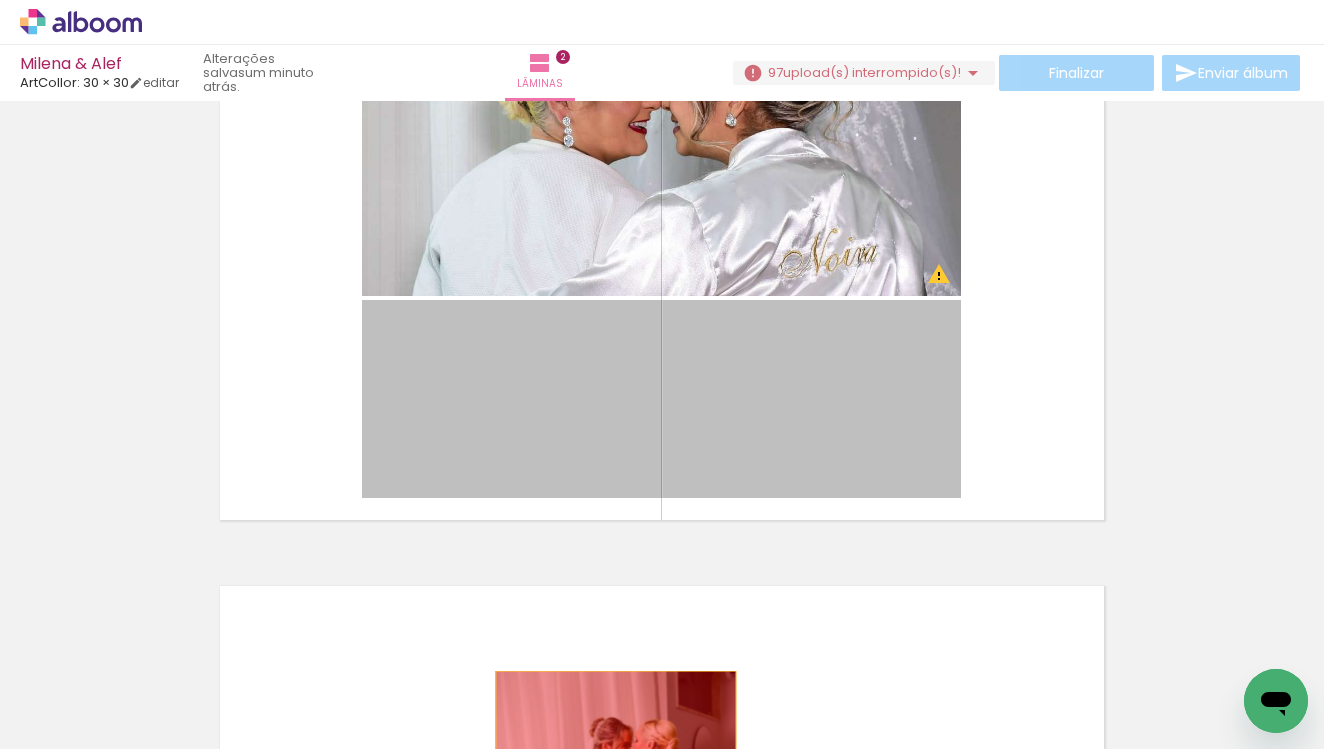 drag, startPoint x: 612, startPoint y: 442, endPoint x: 609, endPoint y: 713, distance: 271.0166 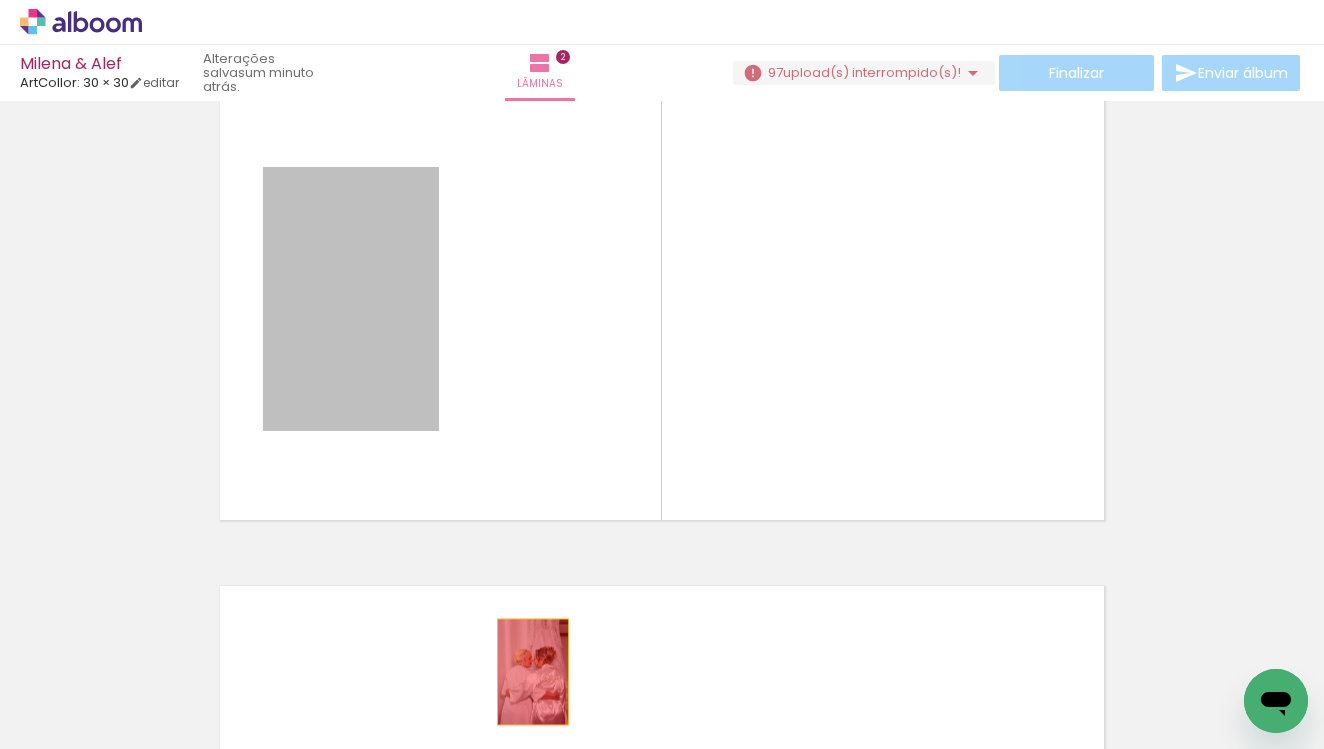 drag, startPoint x: 376, startPoint y: 294, endPoint x: 532, endPoint y: 673, distance: 409.84998 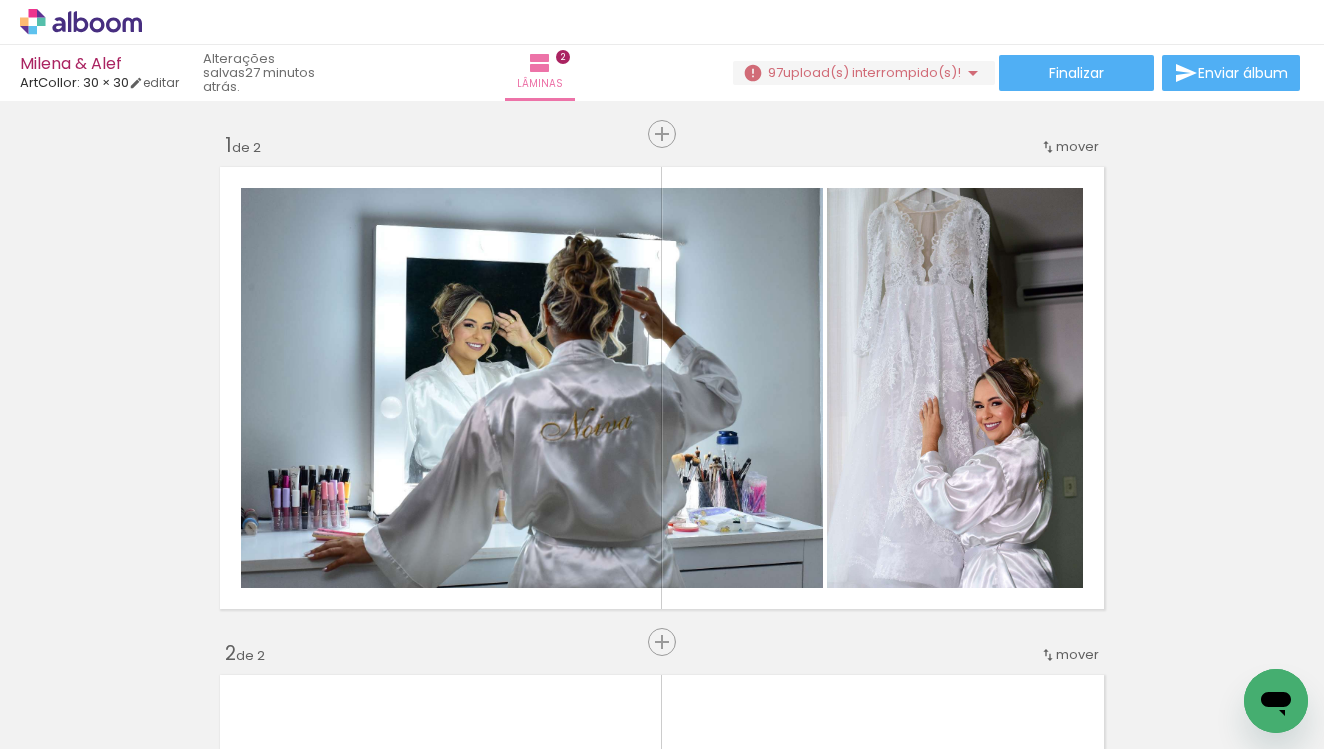 scroll, scrollTop: 0, scrollLeft: 0, axis: both 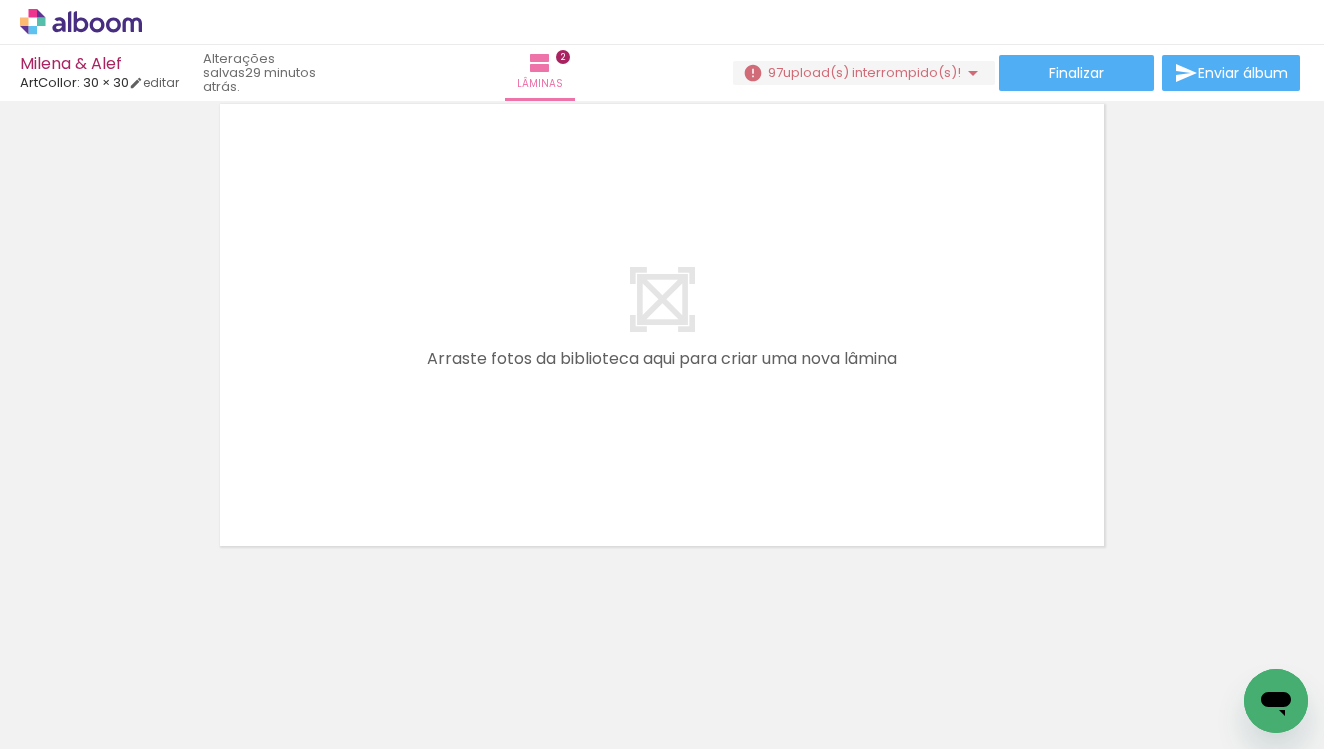click on "Adicionar
Fotos" at bounding box center [71, 722] 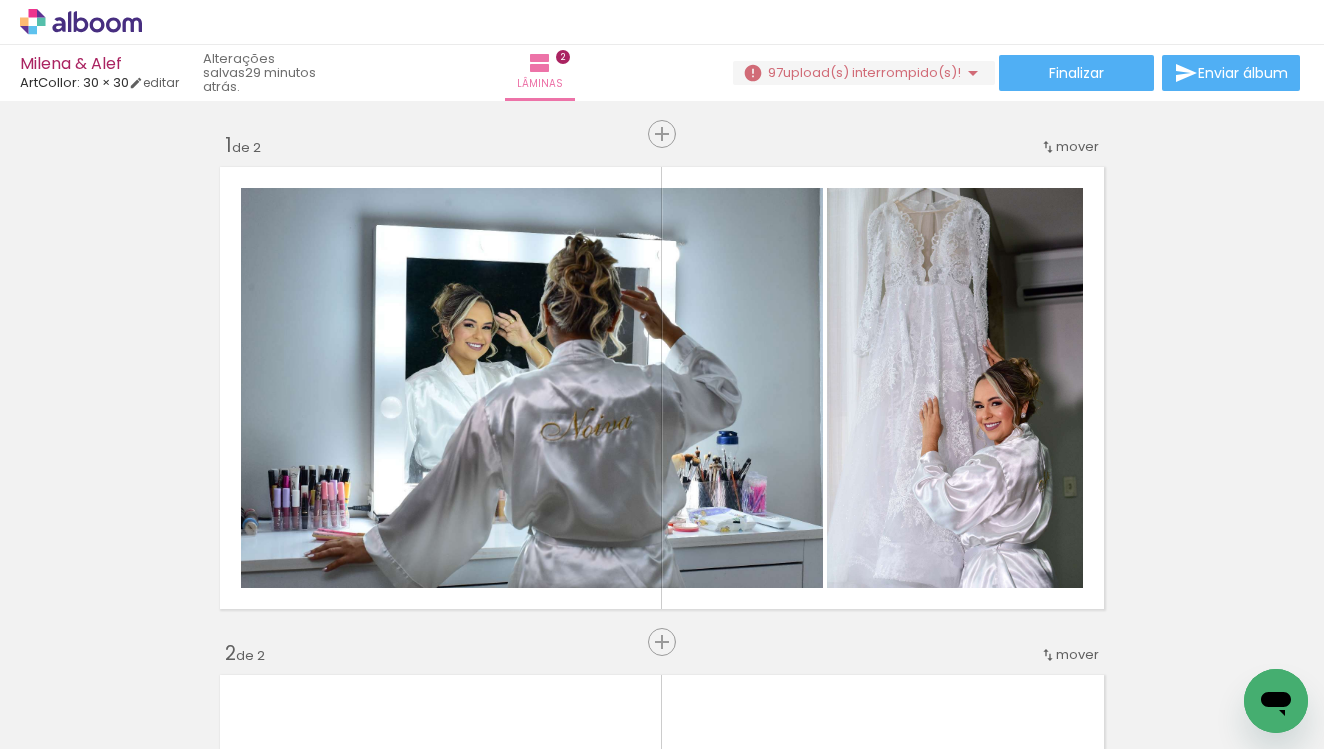 scroll, scrollTop: 0, scrollLeft: 0, axis: both 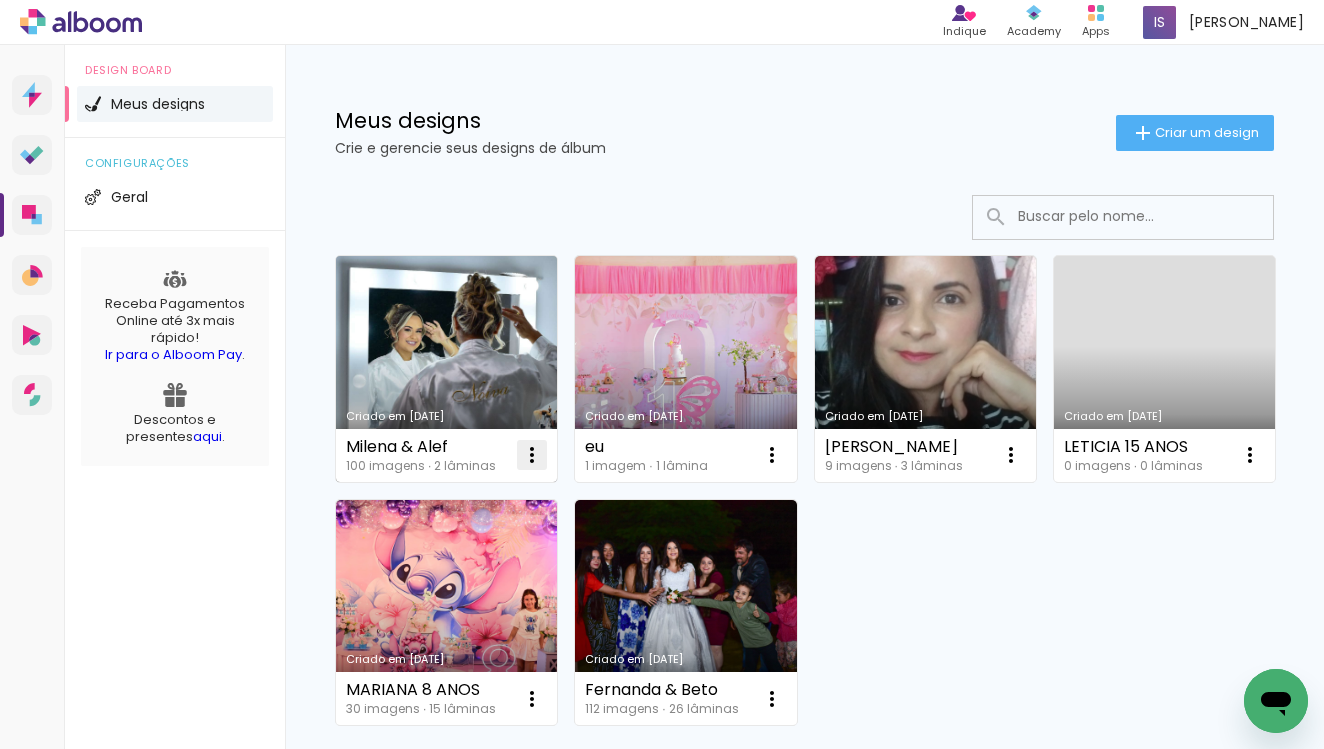 click at bounding box center (532, 455) 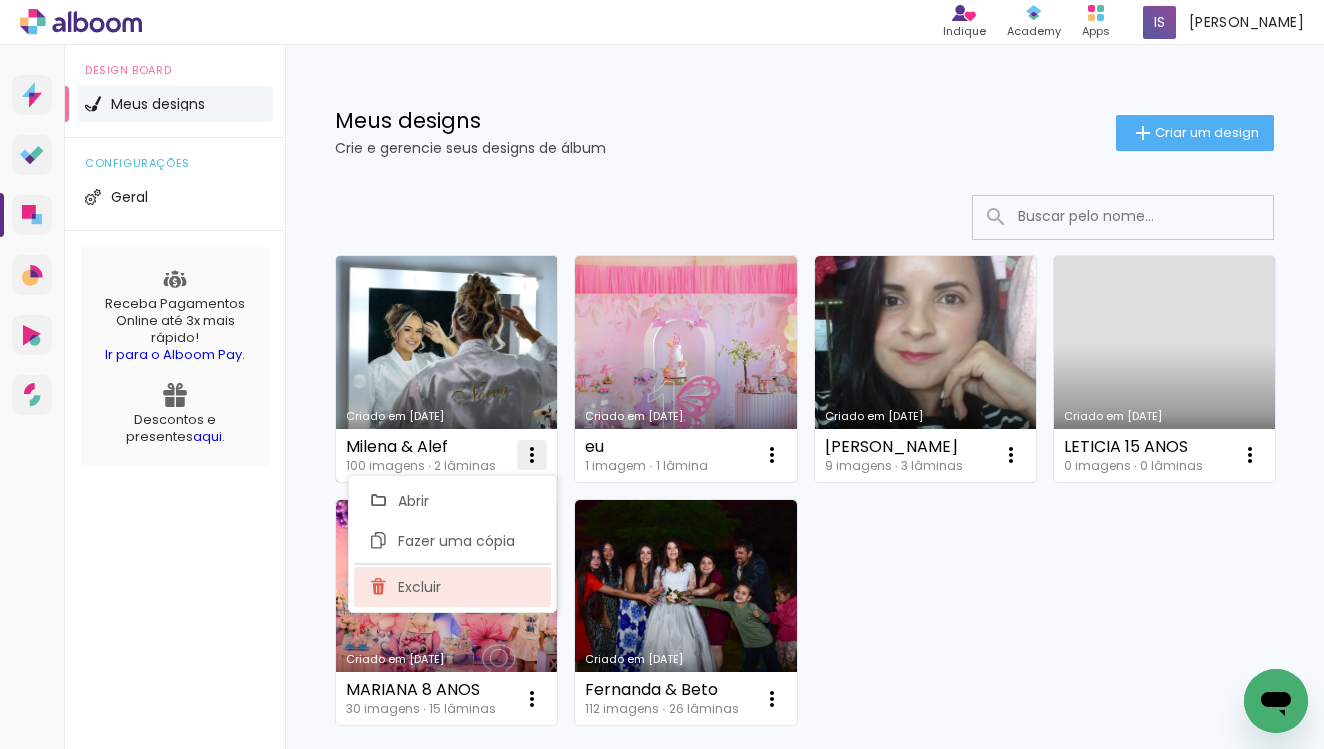 click on "Excluir" 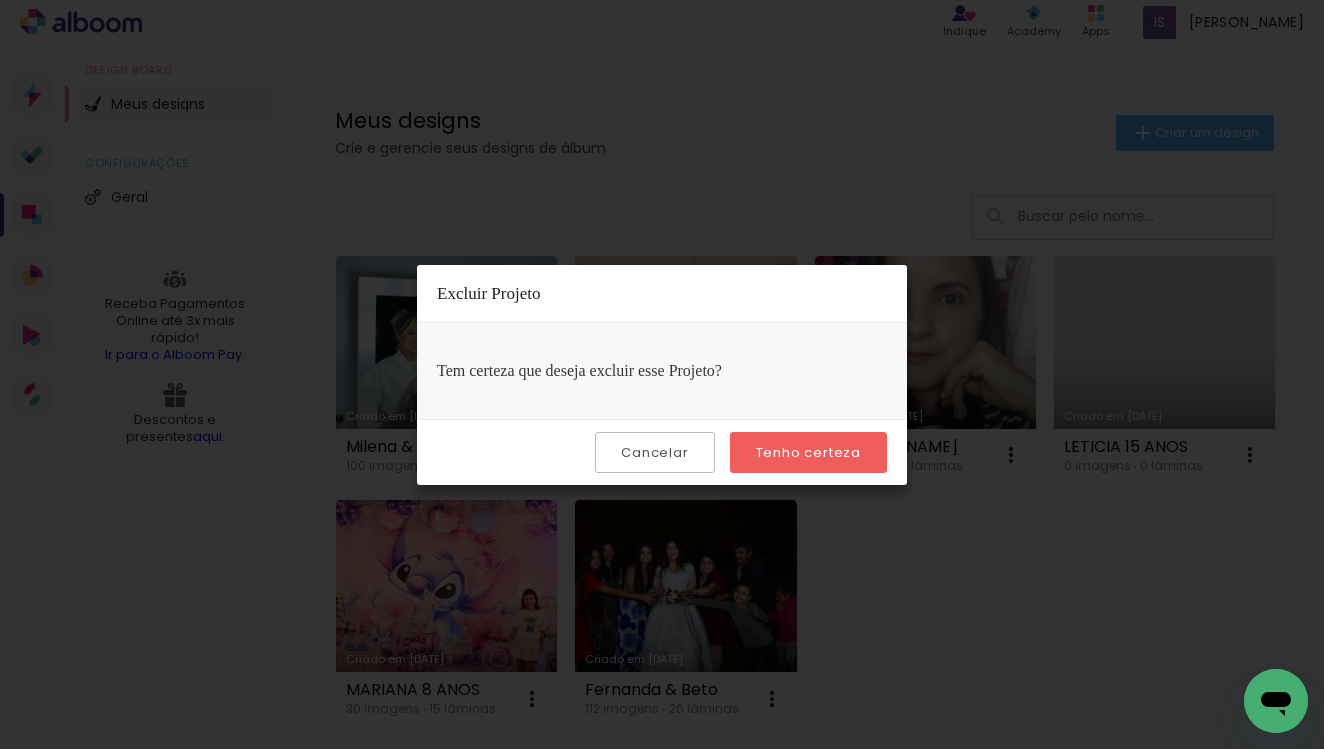 click on "Tenho certeza" at bounding box center [0, 0] 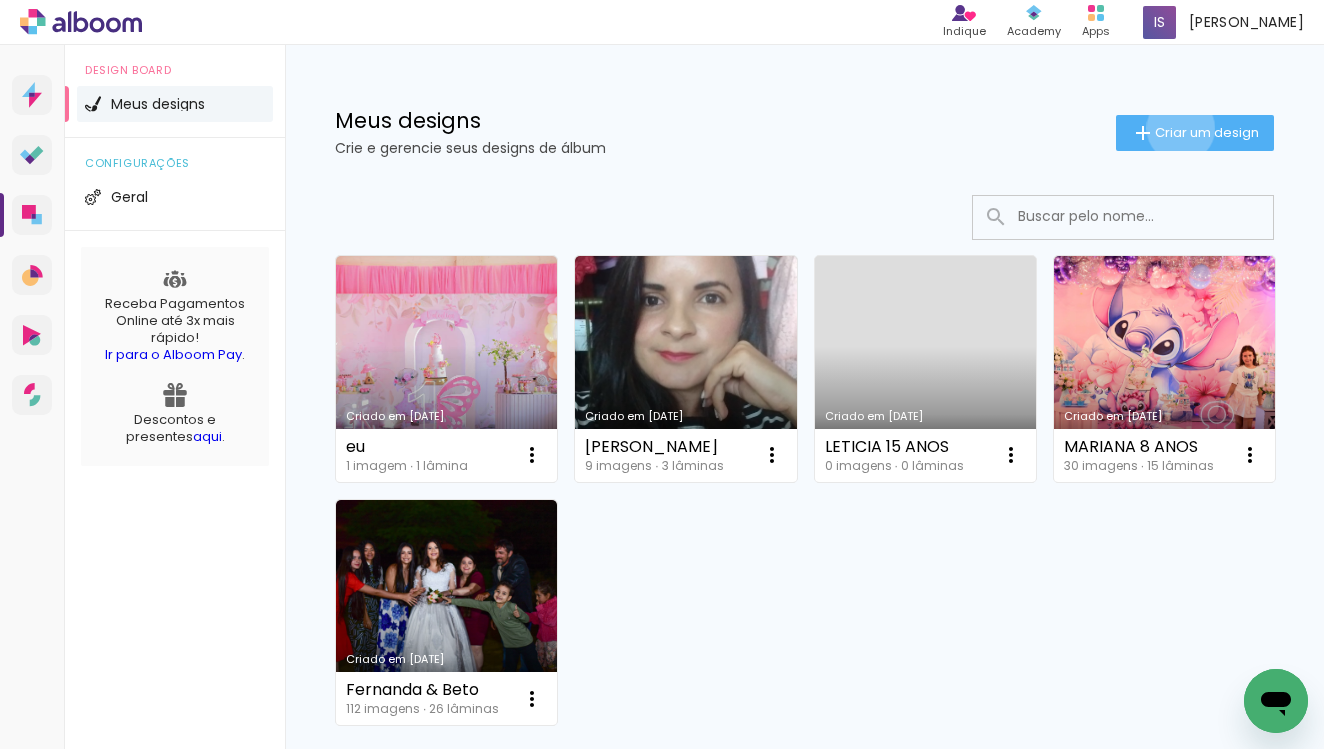 click on "Criar um design" 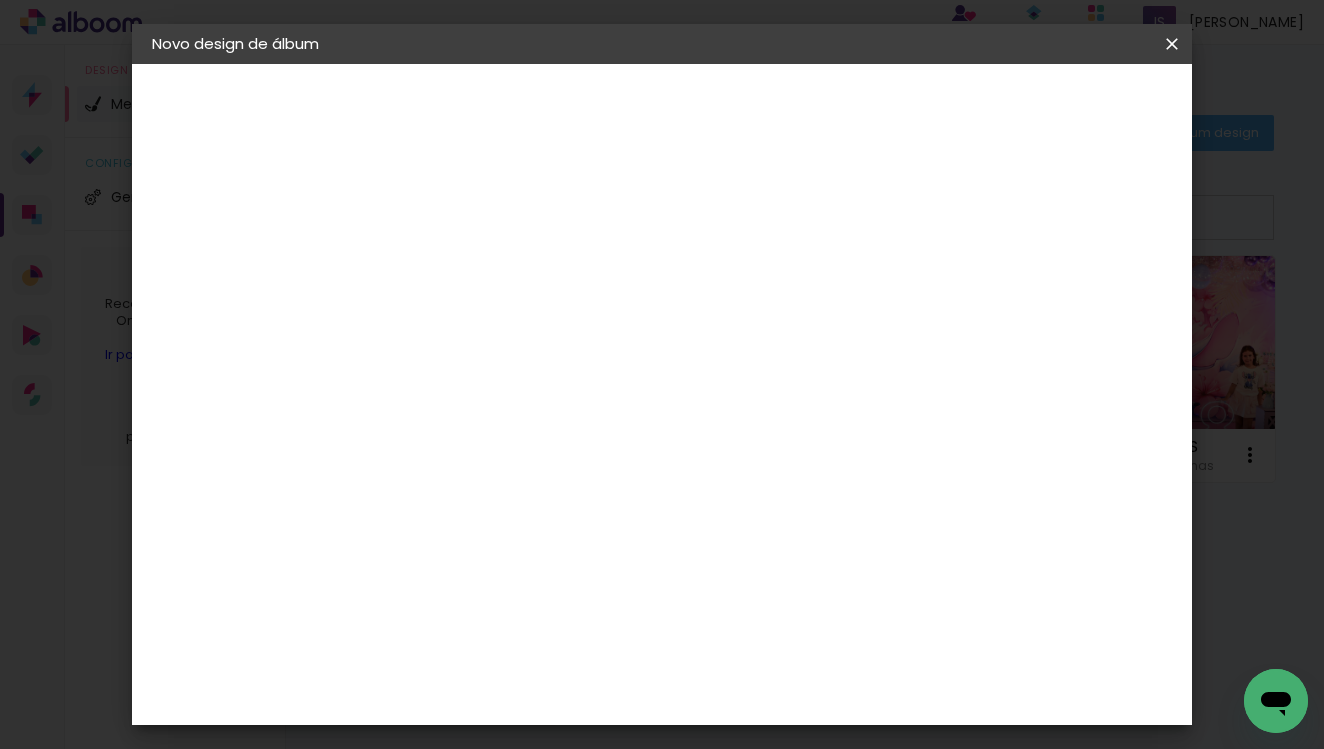 click at bounding box center (479, 268) 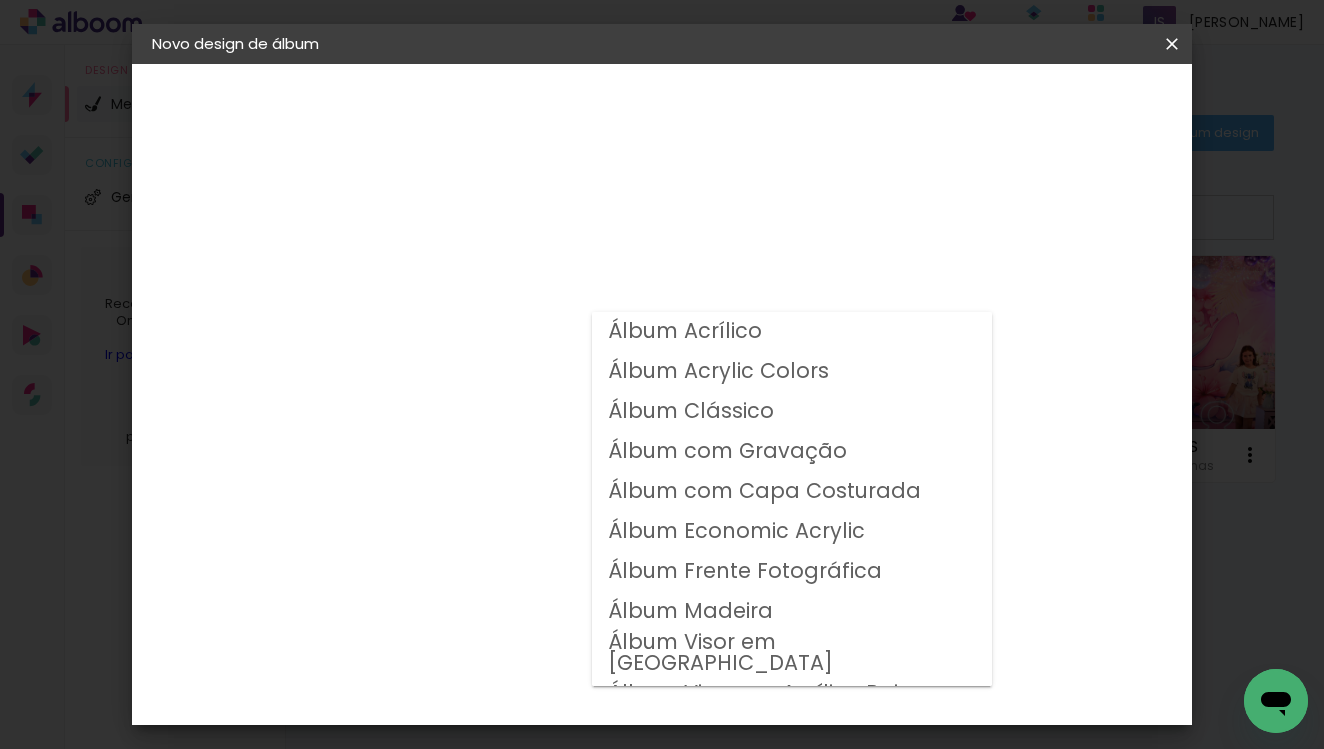 click on "Álbum com Gravação" at bounding box center (0, 0) 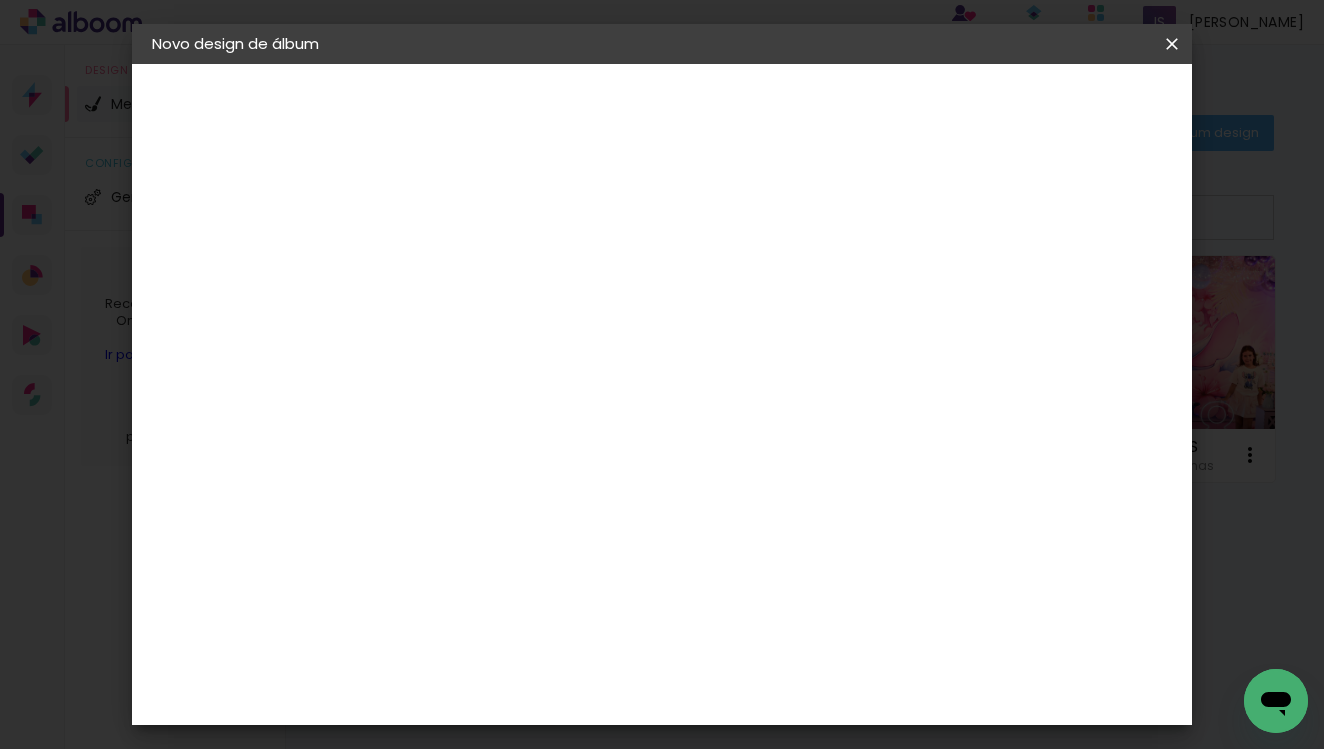 scroll, scrollTop: 255, scrollLeft: 0, axis: vertical 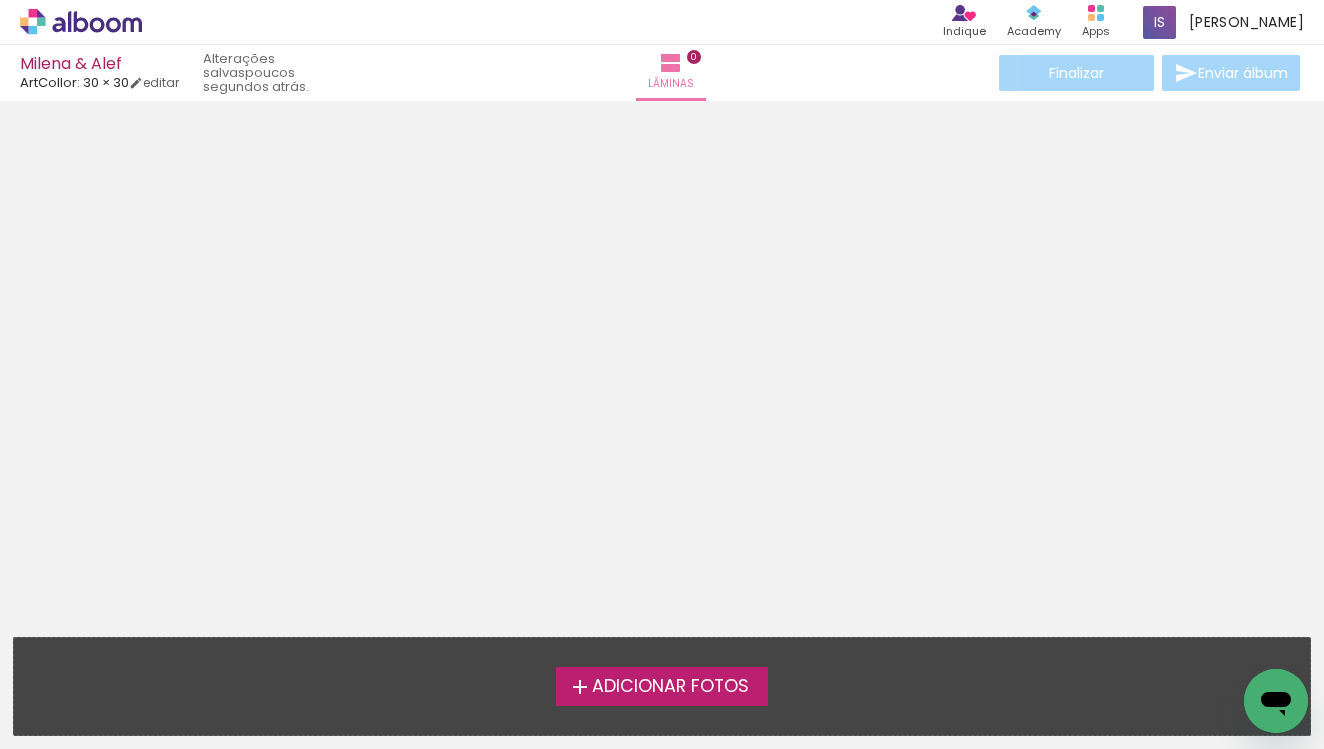 click on "Adicionar Fotos" at bounding box center [670, 687] 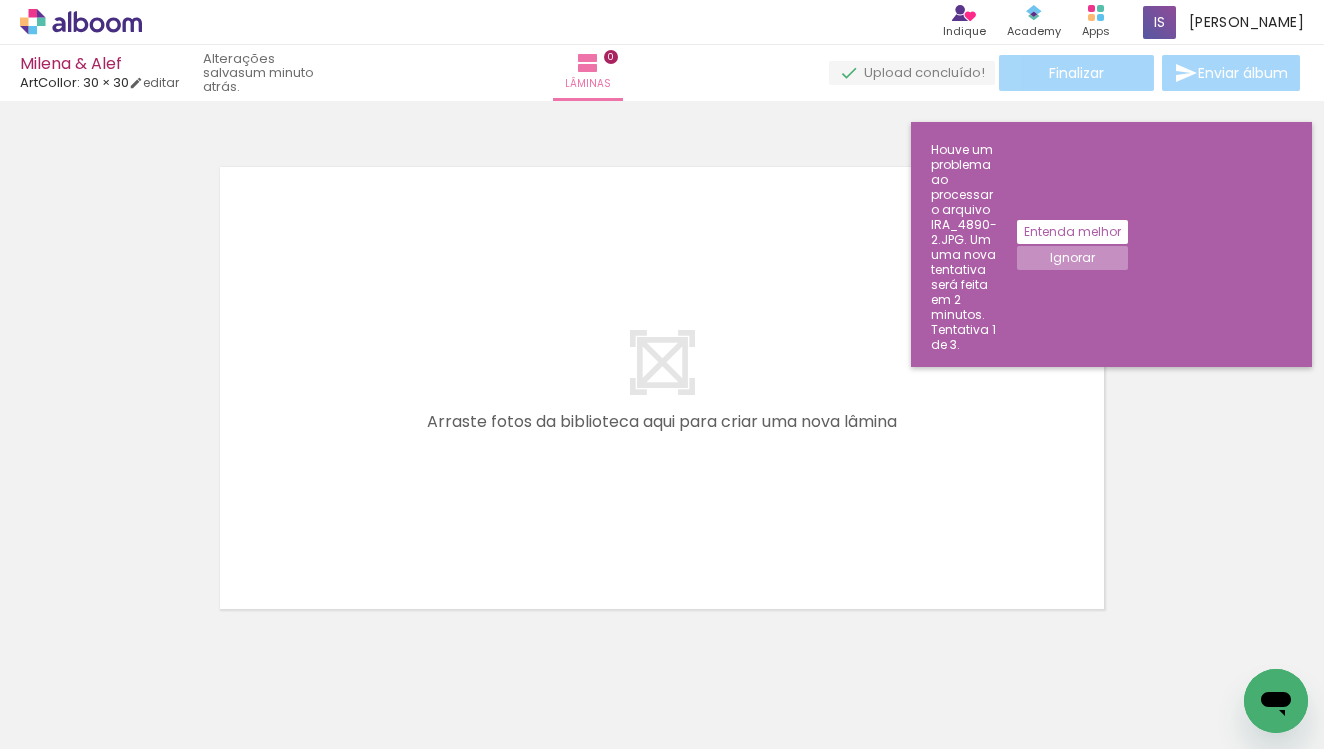 scroll, scrollTop: 0, scrollLeft: 0, axis: both 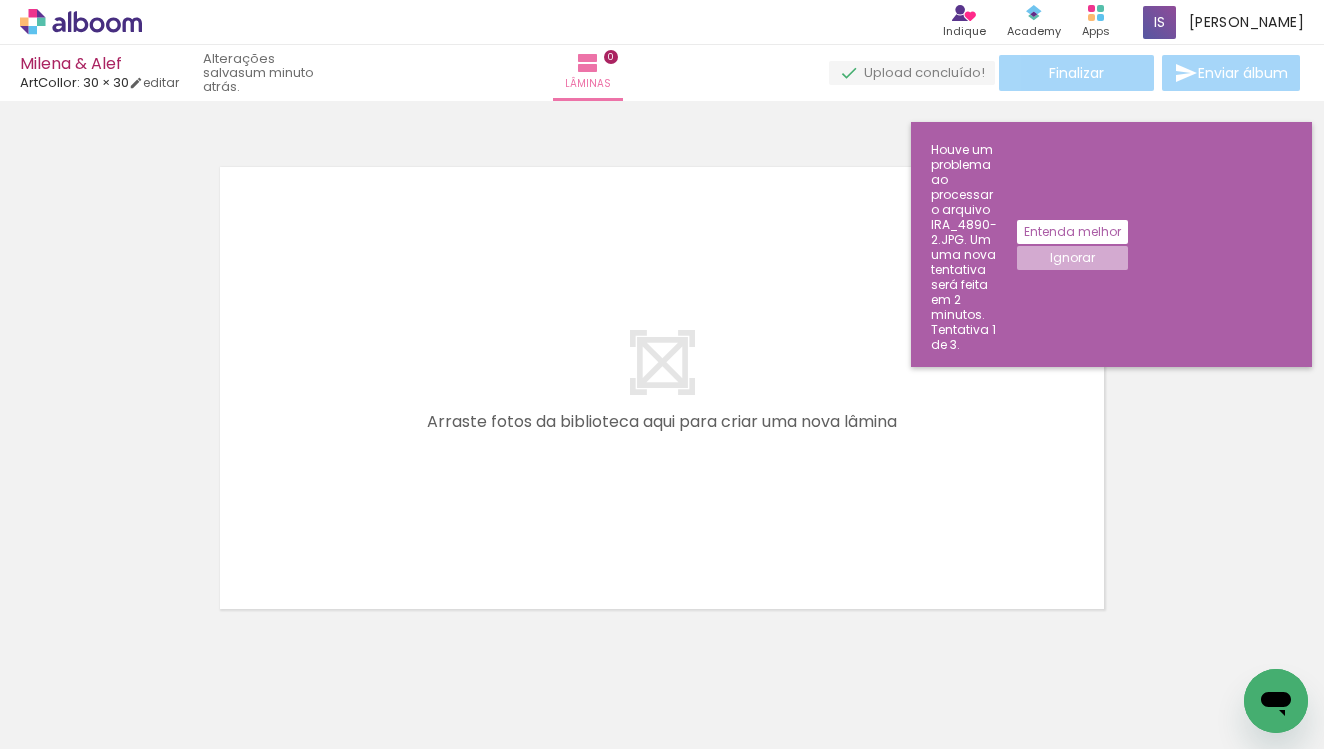 click on "Ignorar" 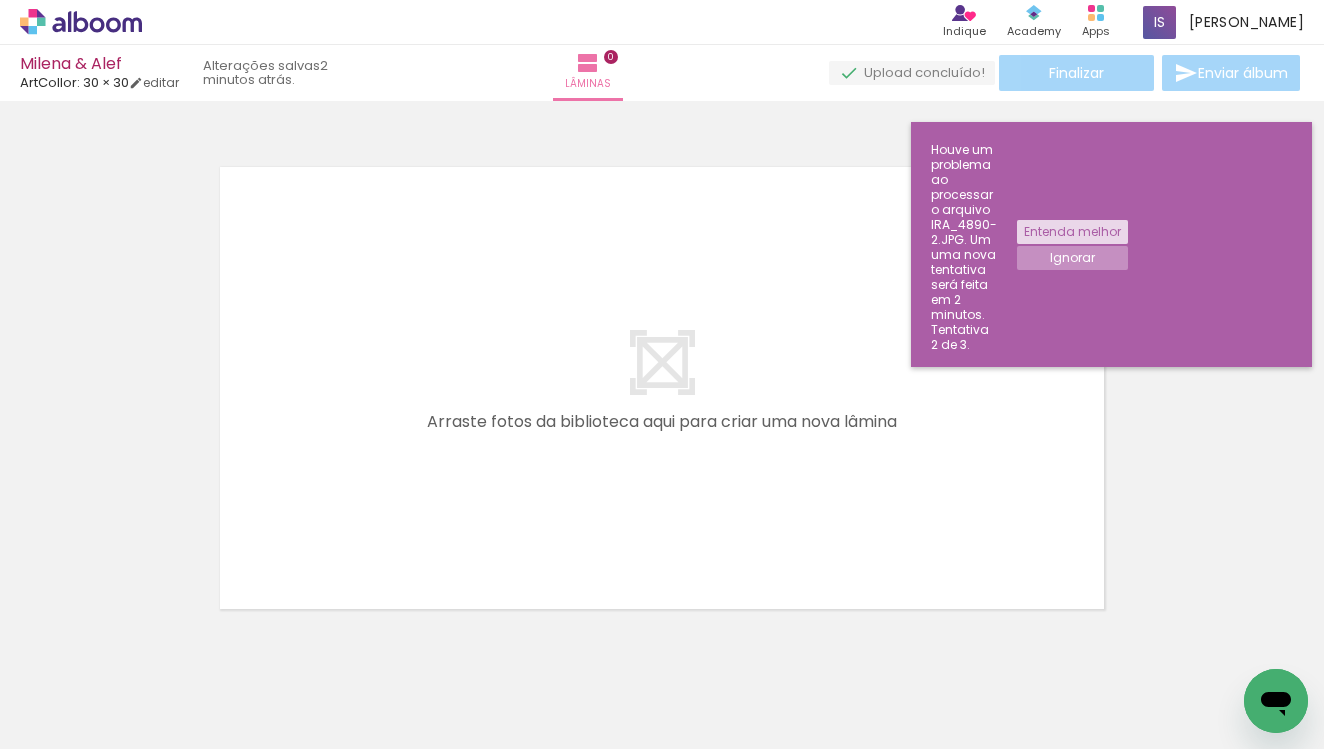 click on "Entenda melhor" 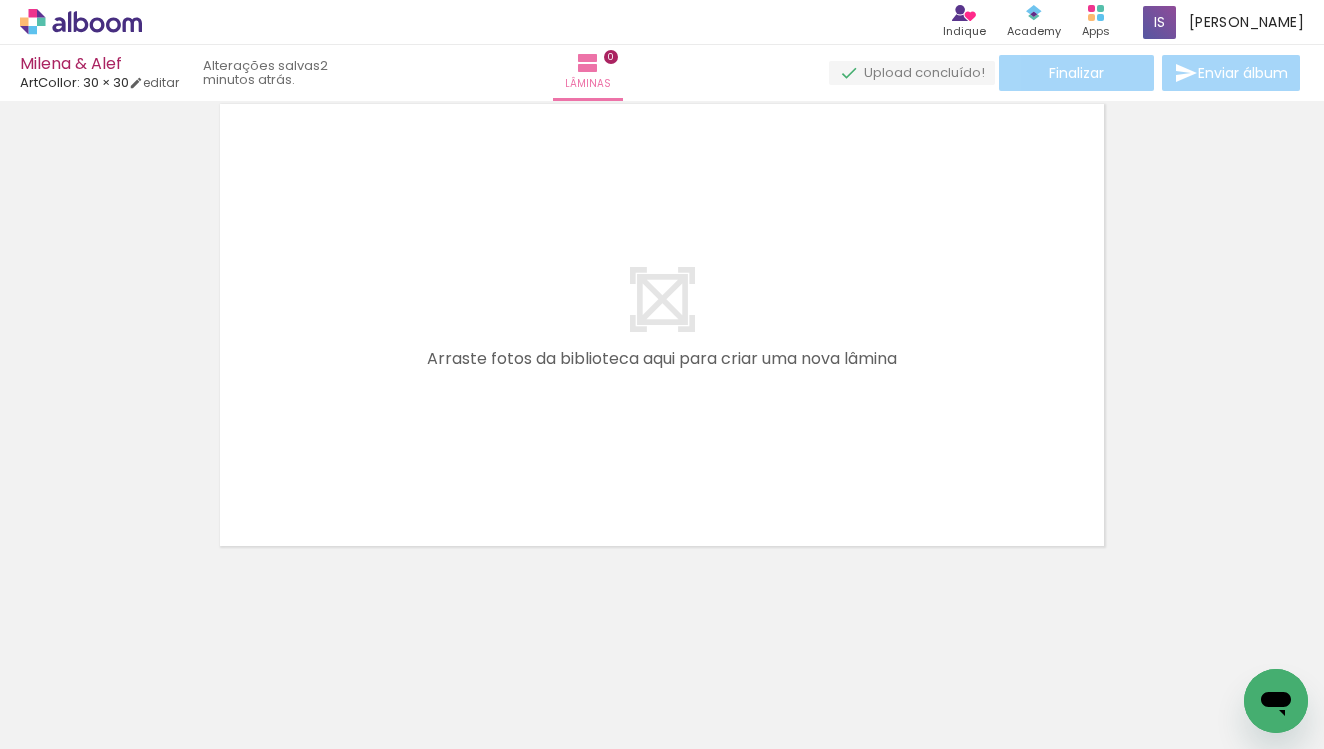 scroll, scrollTop: 63, scrollLeft: 0, axis: vertical 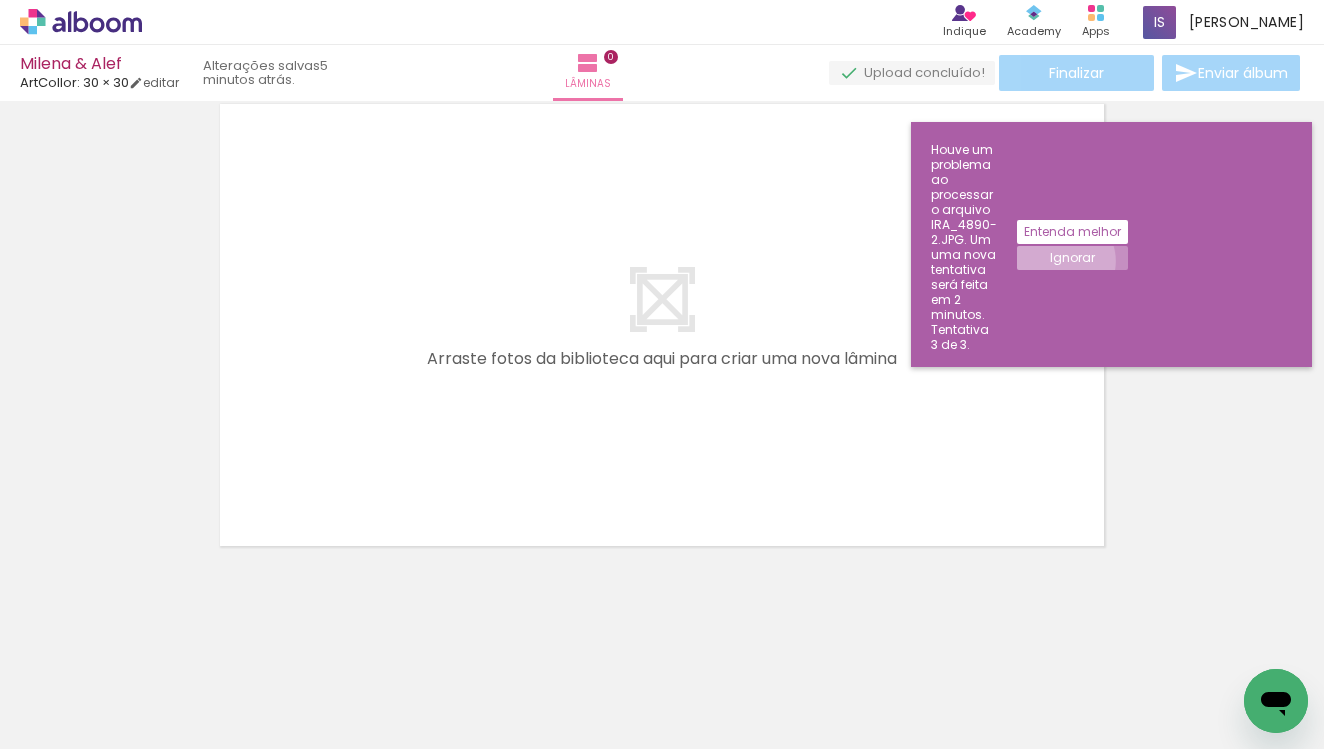 click on "Ignorar" 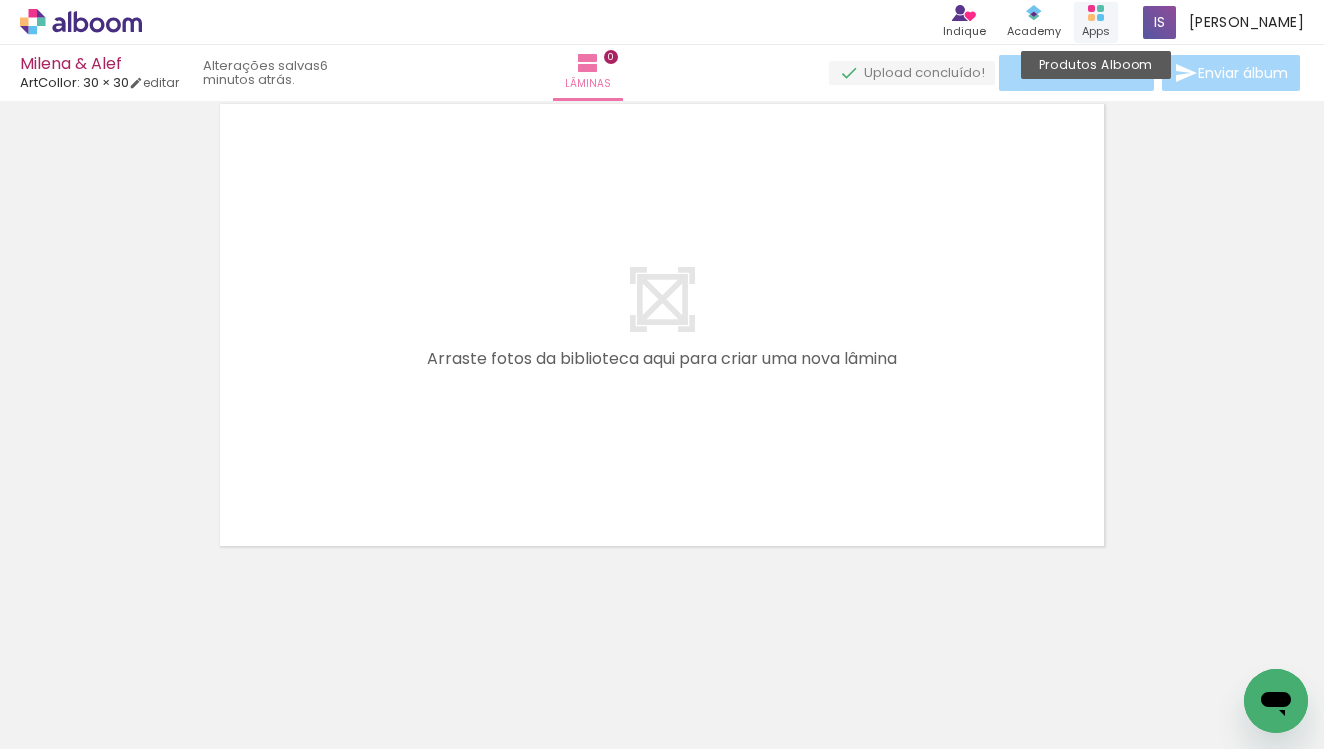 click on "Produtos Alboom Apps" at bounding box center (1096, 22) 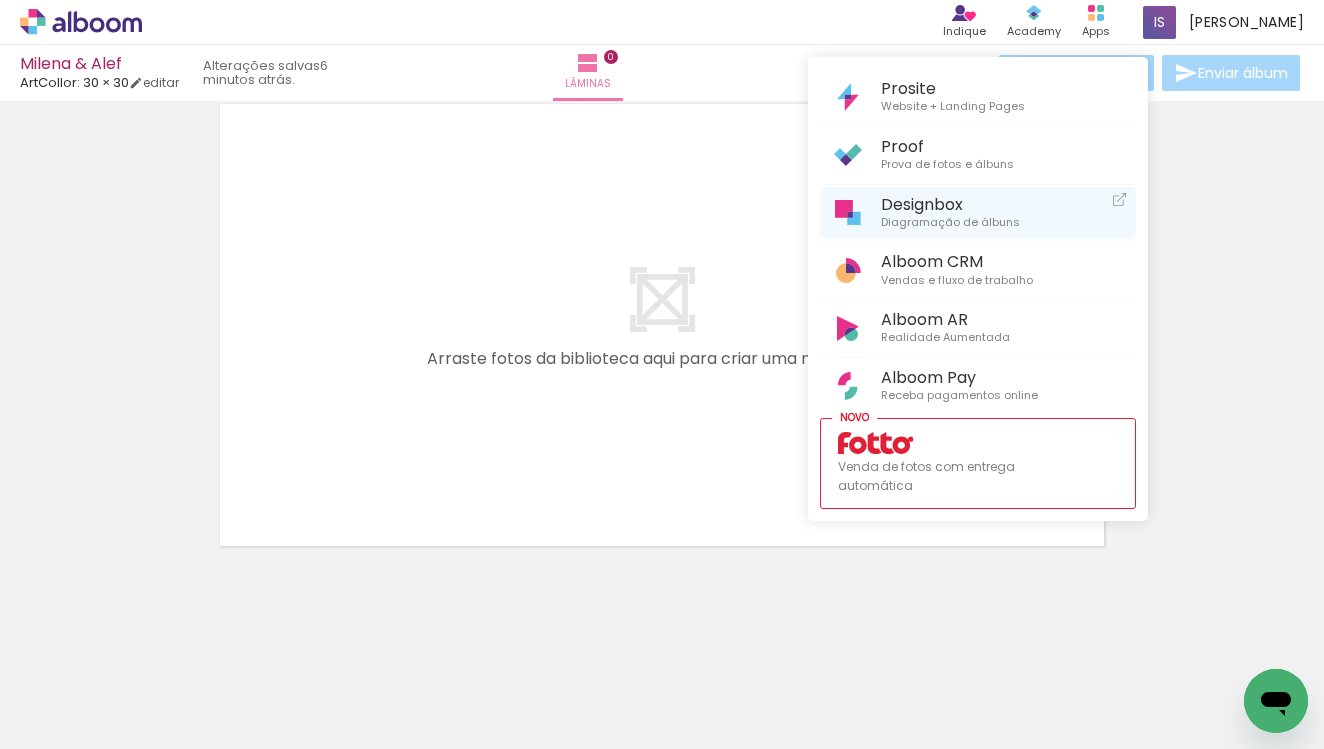 click on "Designbox" at bounding box center (950, 204) 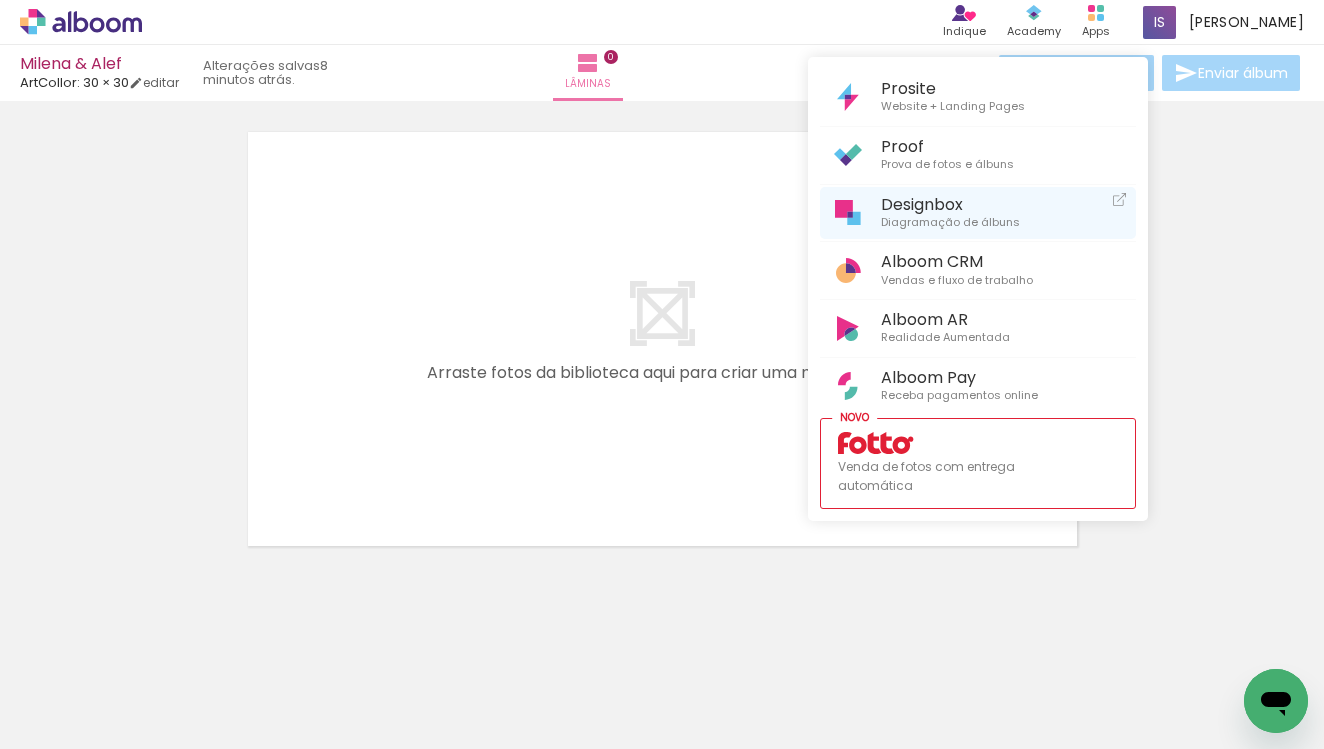 scroll, scrollTop: 35, scrollLeft: 0, axis: vertical 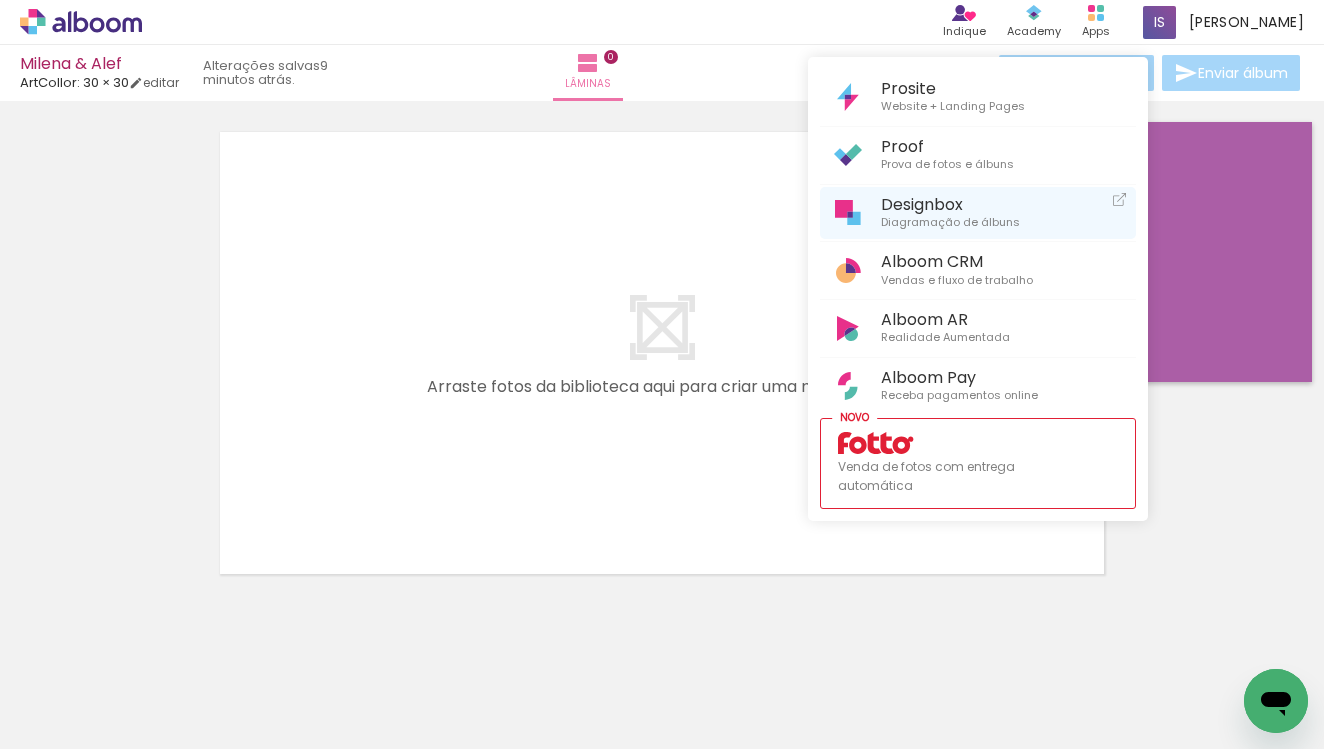 click on "Designbox" at bounding box center (950, 204) 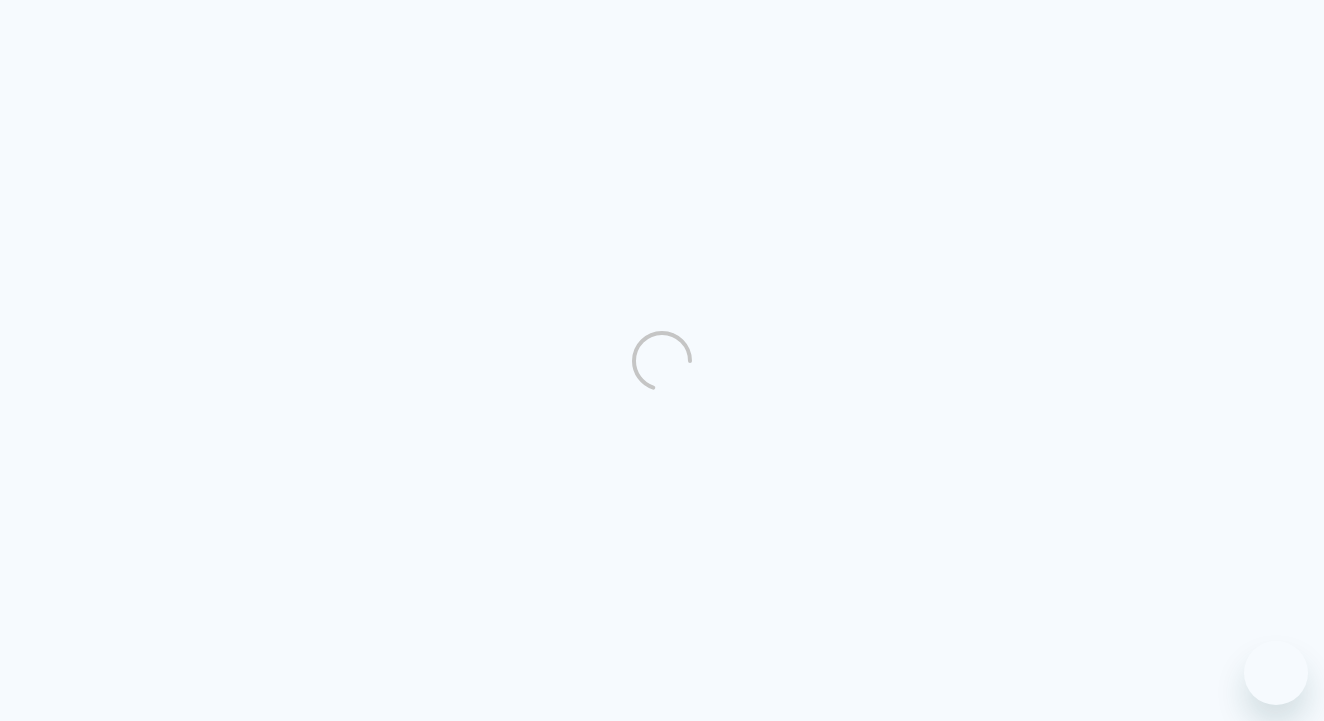 scroll, scrollTop: 0, scrollLeft: 0, axis: both 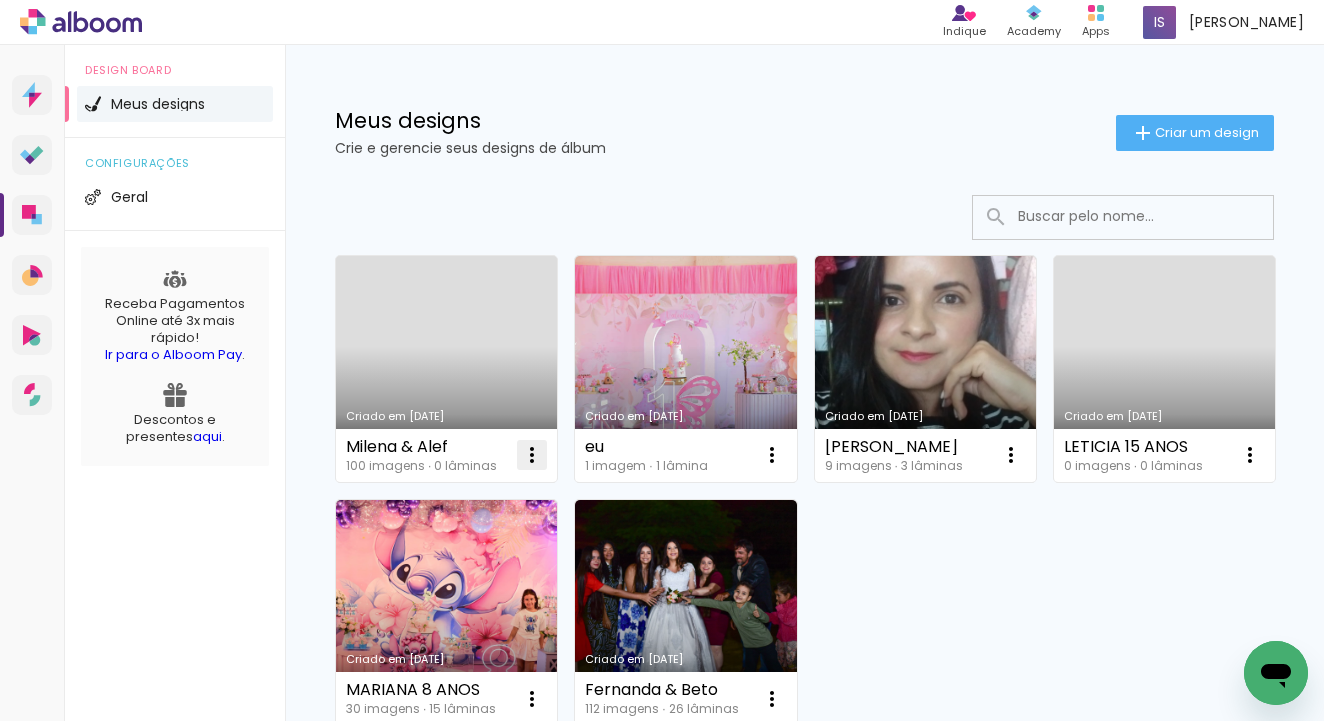click at bounding box center (532, 455) 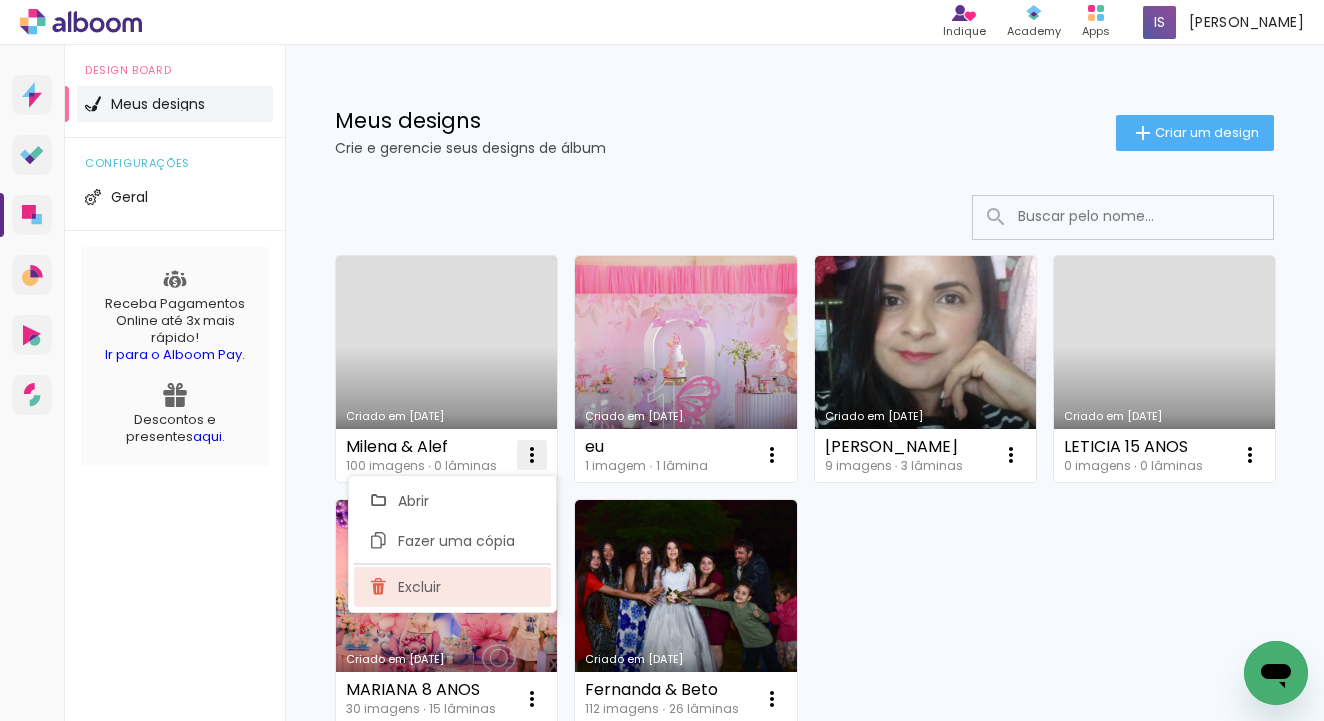 click on "Excluir" 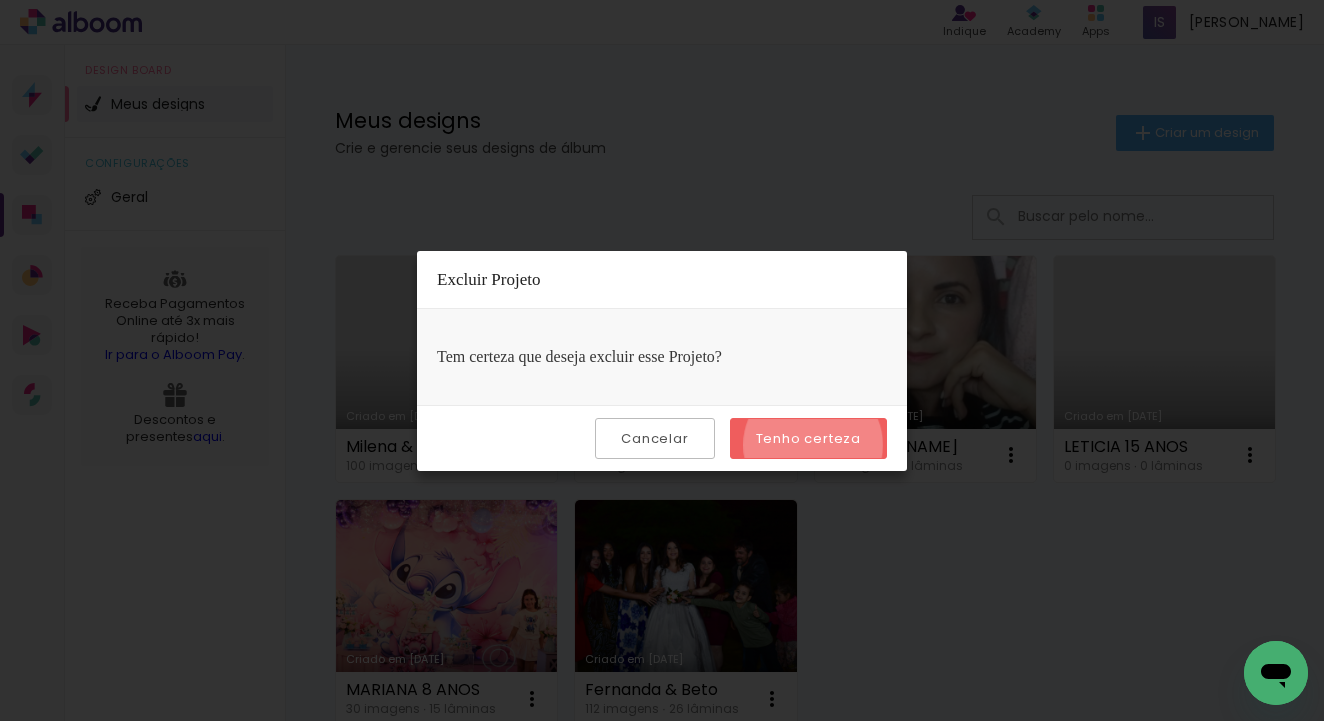click on "Tenho certeza" at bounding box center (0, 0) 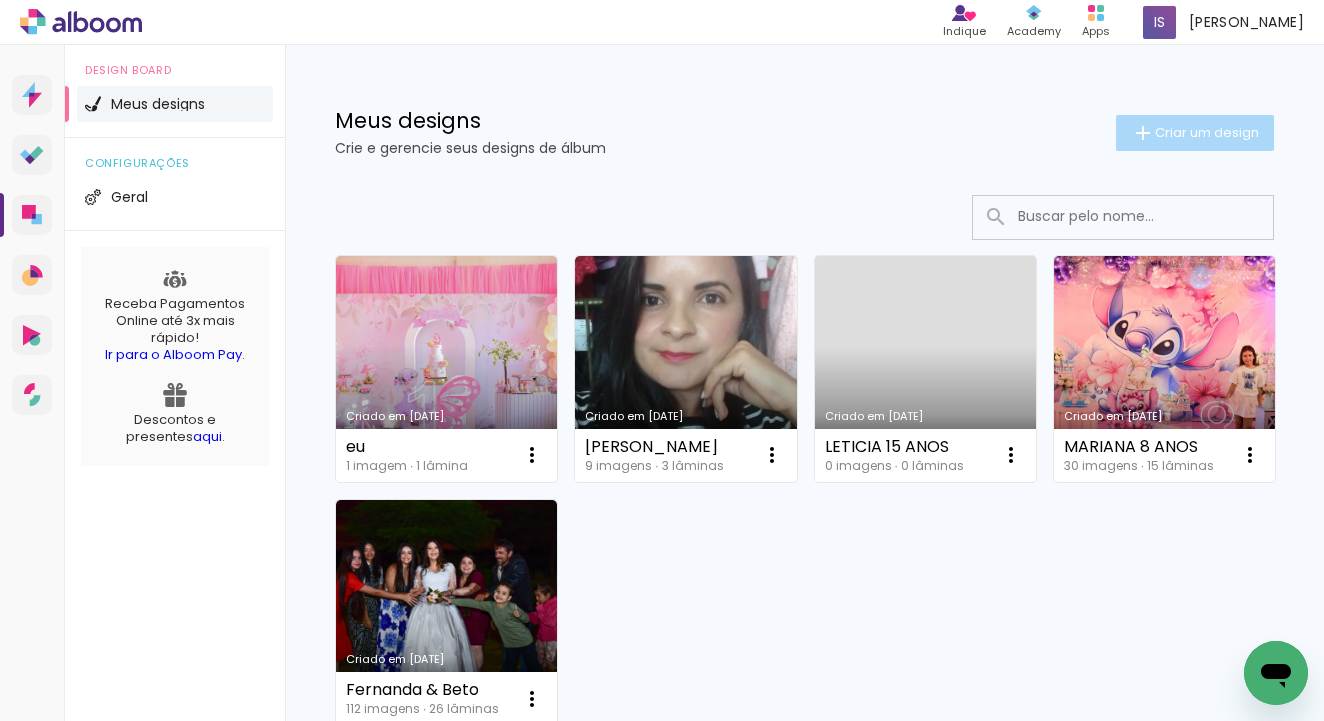 click on "Criar um design" 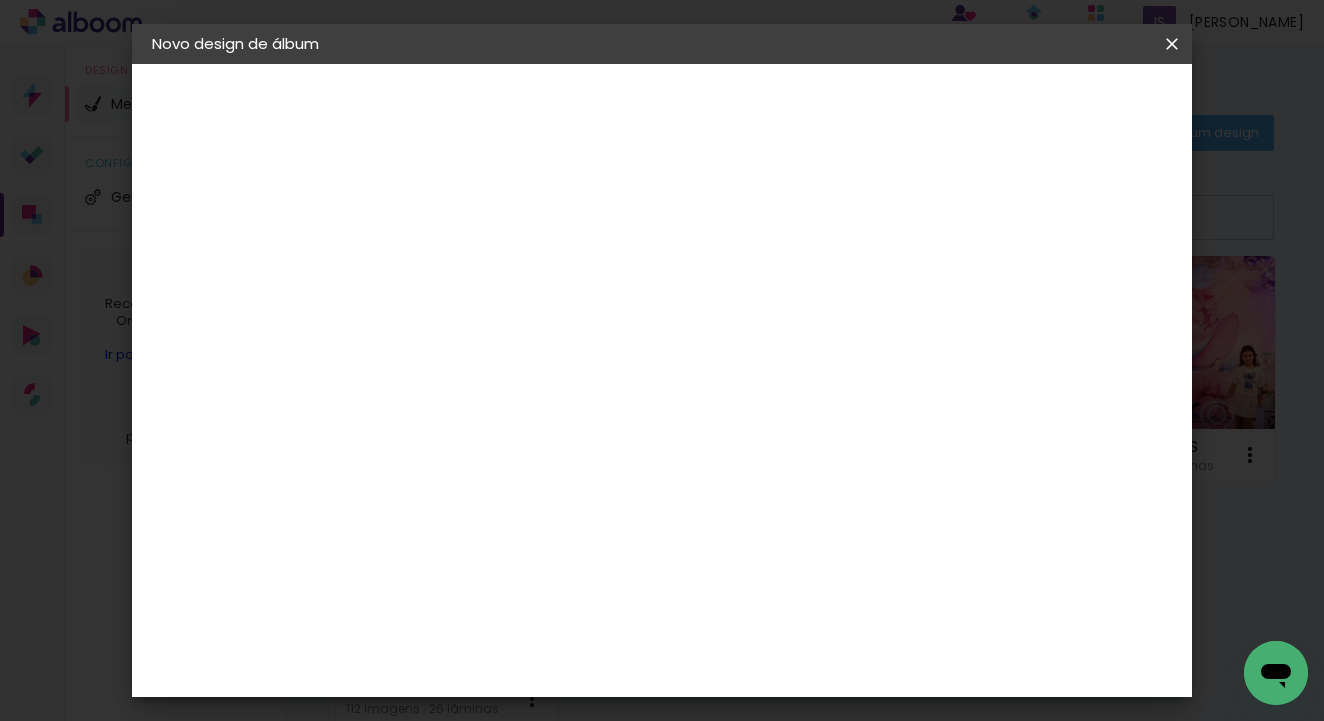 click at bounding box center [479, 268] 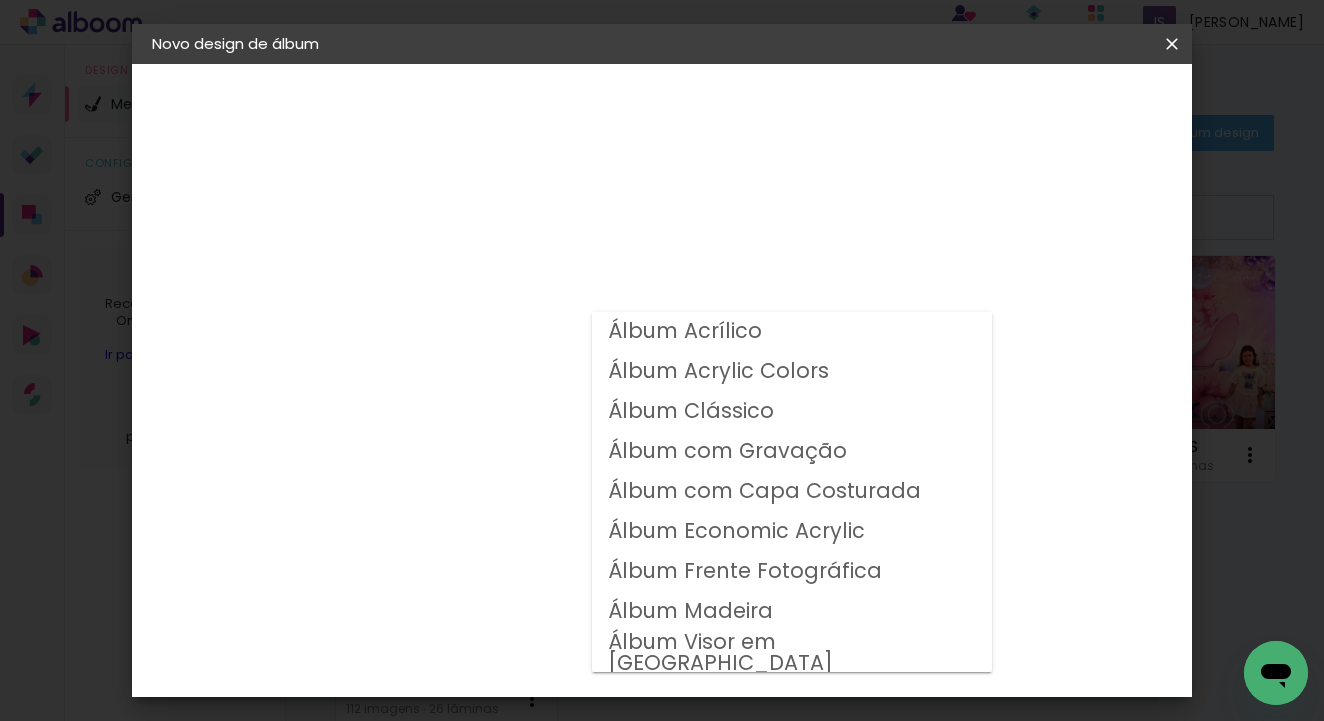 click on "Álbum com Gravação" at bounding box center [0, 0] 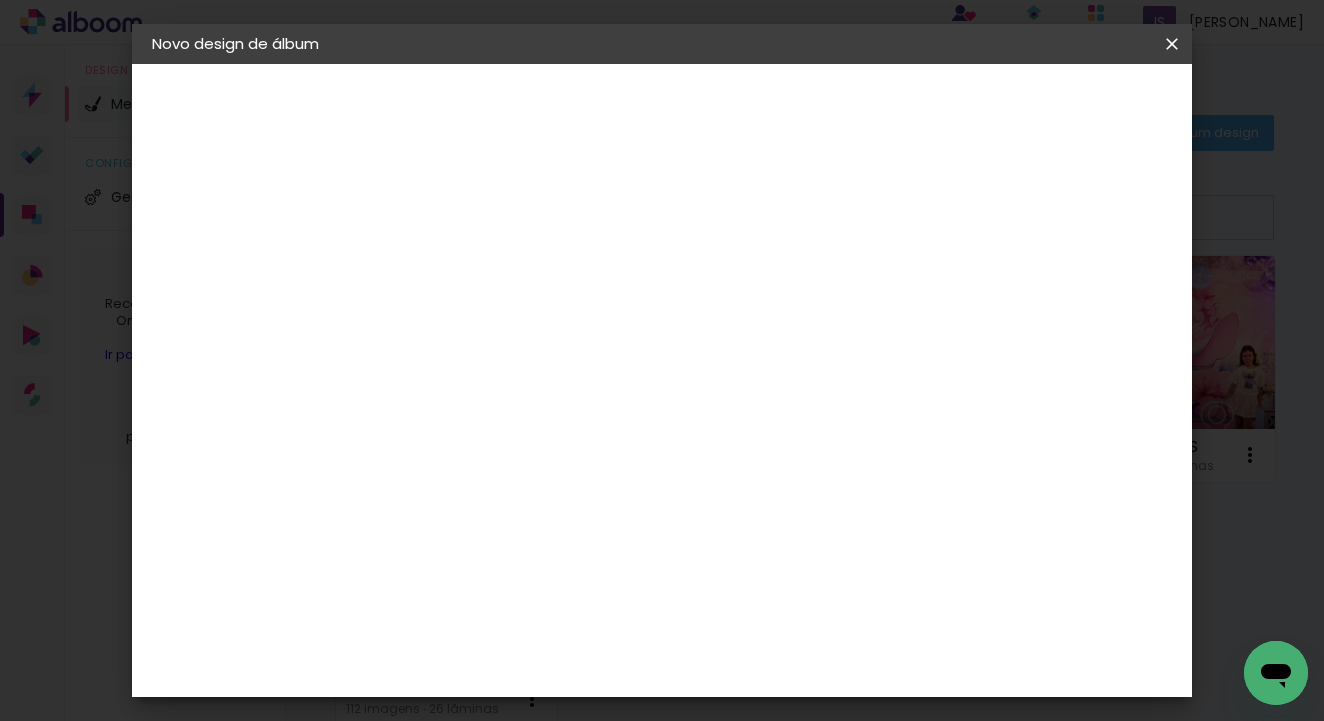 scroll, scrollTop: 168, scrollLeft: 0, axis: vertical 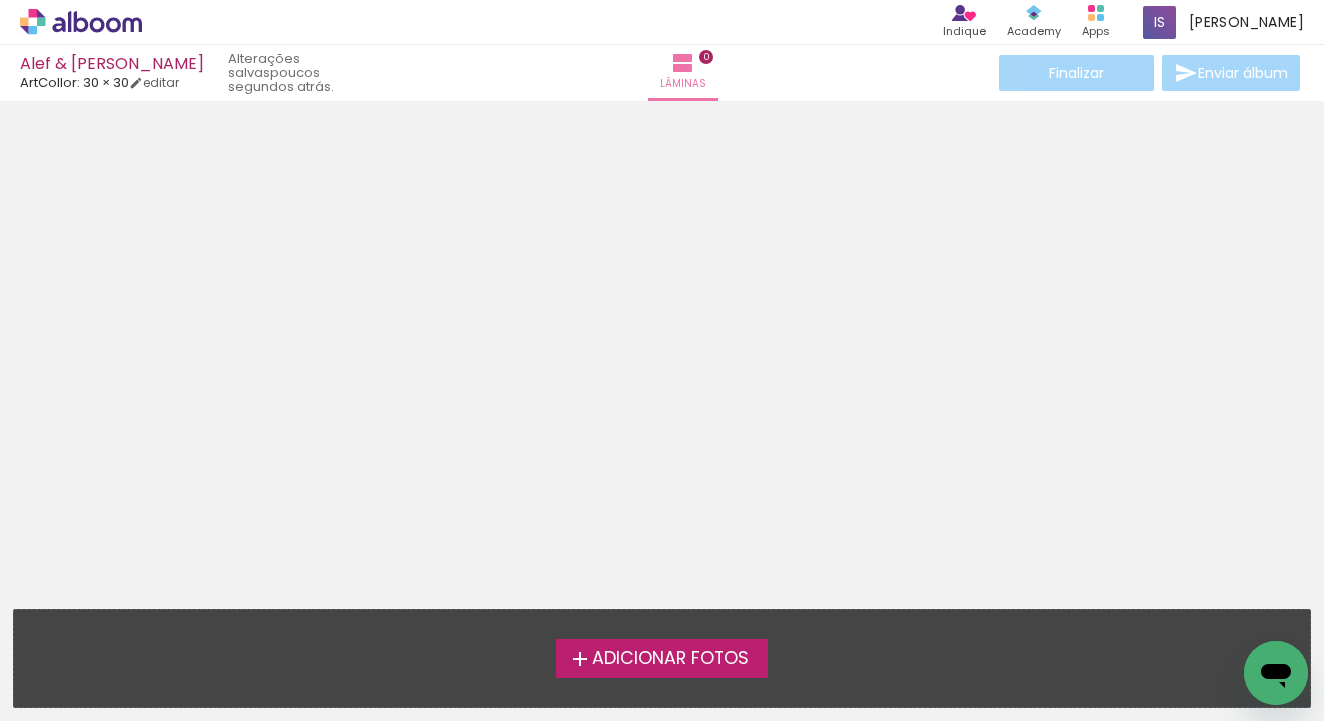 click on "Adicionar Fotos" at bounding box center [662, 658] 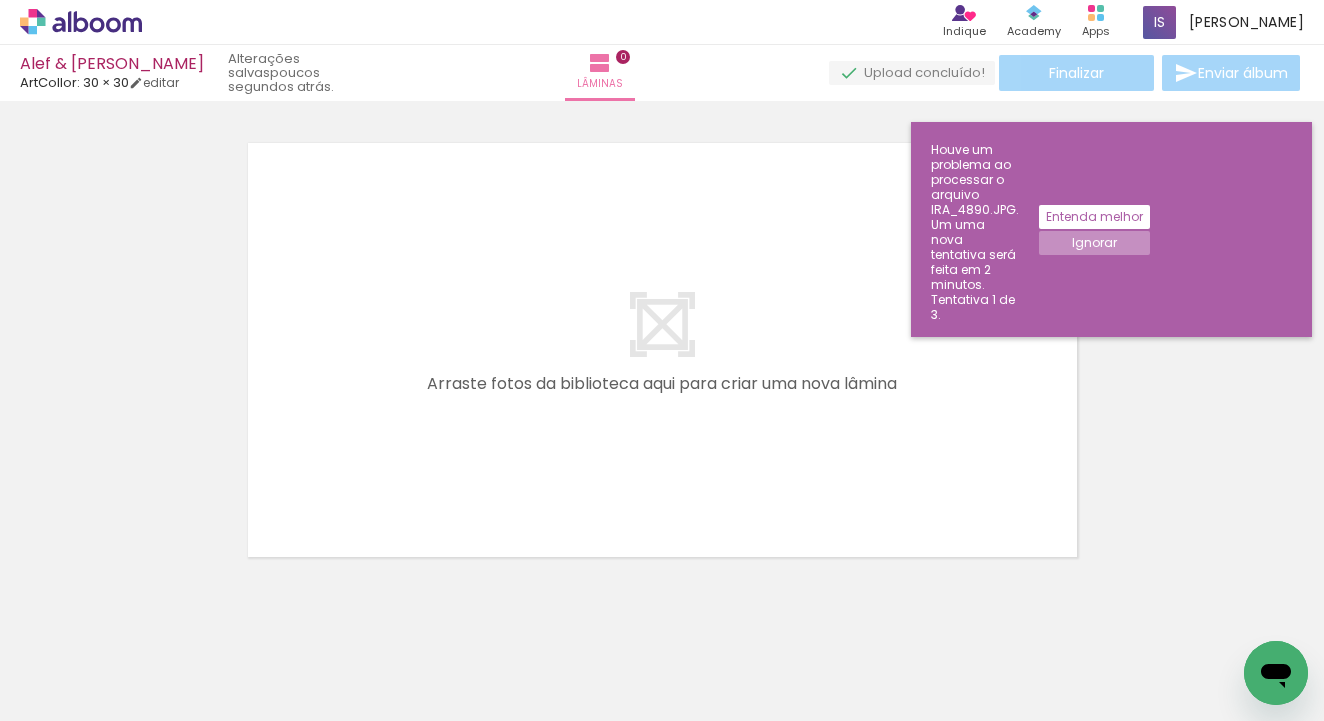 scroll, scrollTop: 25, scrollLeft: 0, axis: vertical 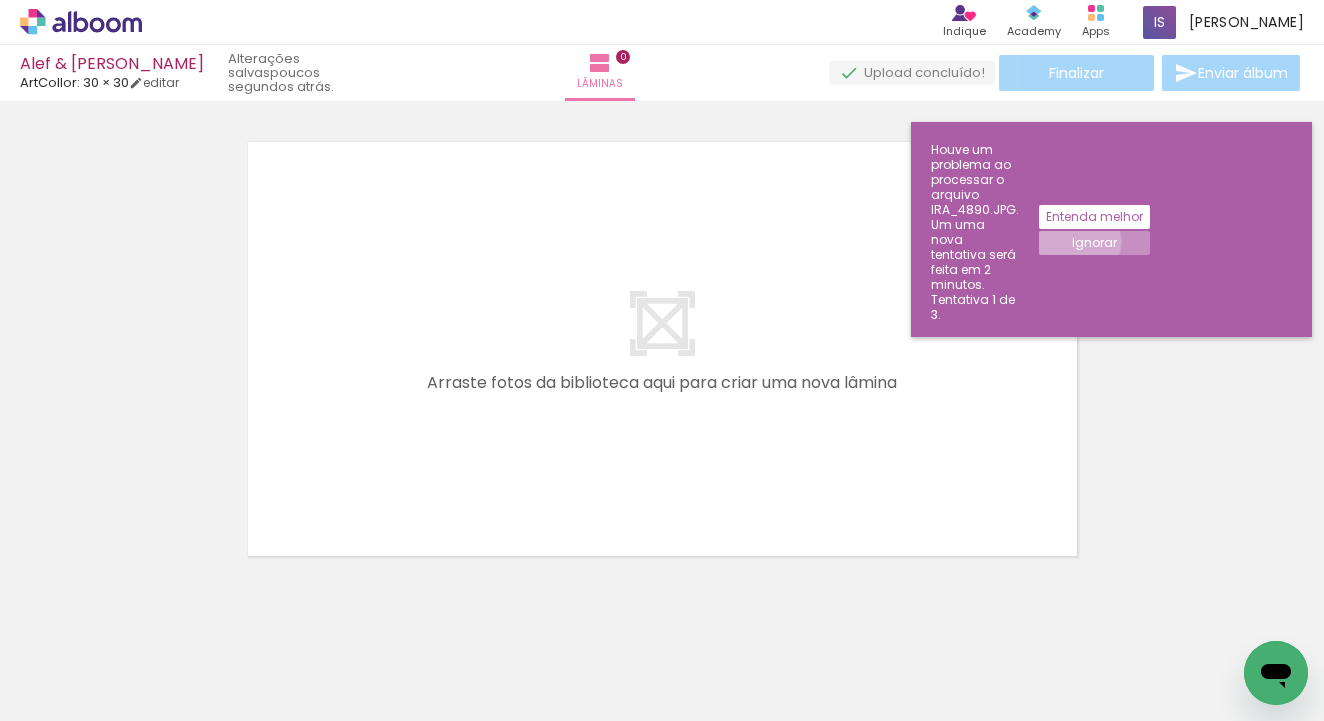click on "Ignorar" 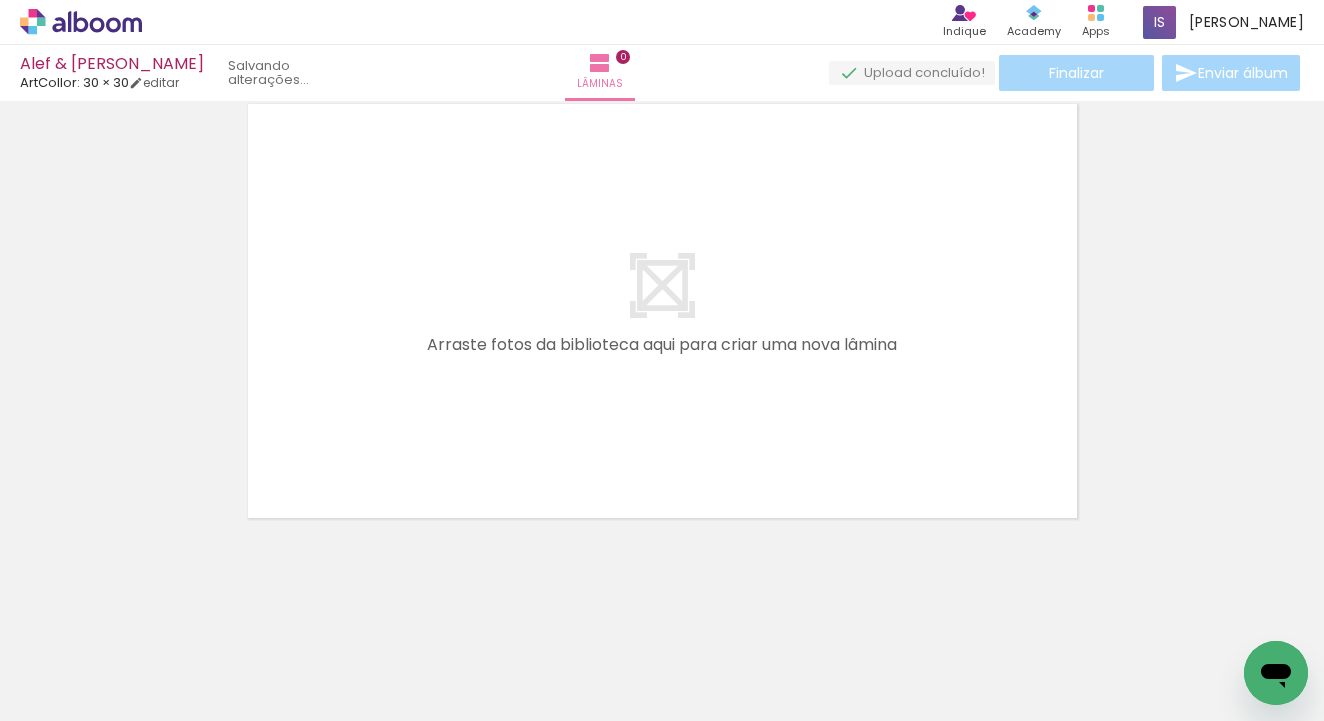 scroll, scrollTop: 63, scrollLeft: 0, axis: vertical 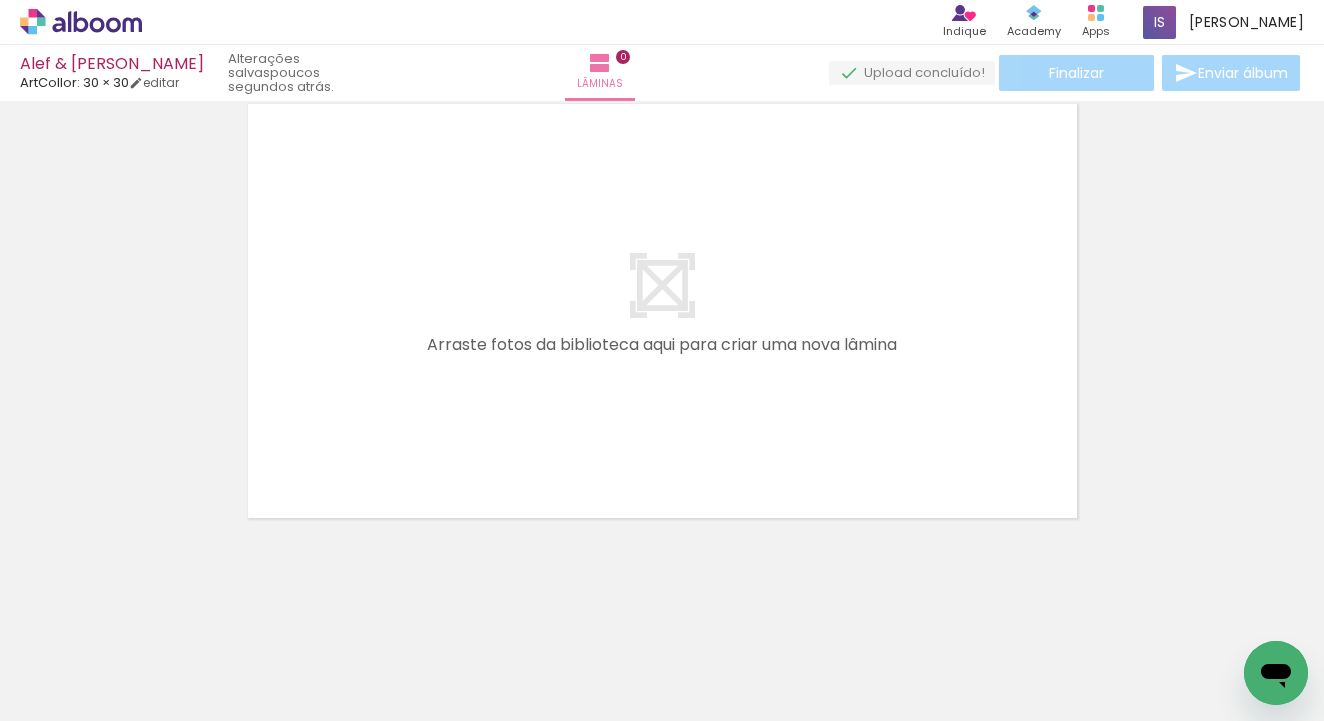 drag, startPoint x: 527, startPoint y: 659, endPoint x: 595, endPoint y: 401, distance: 266.8108 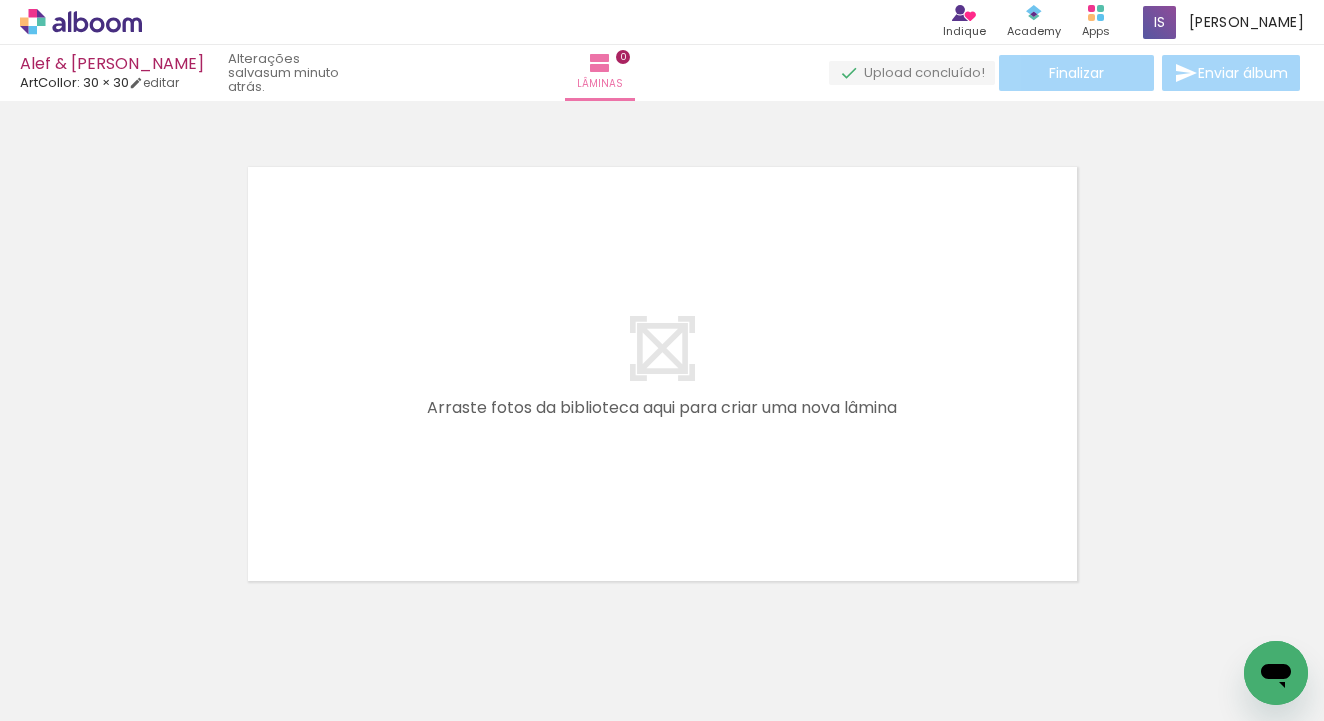 scroll, scrollTop: 0, scrollLeft: 0, axis: both 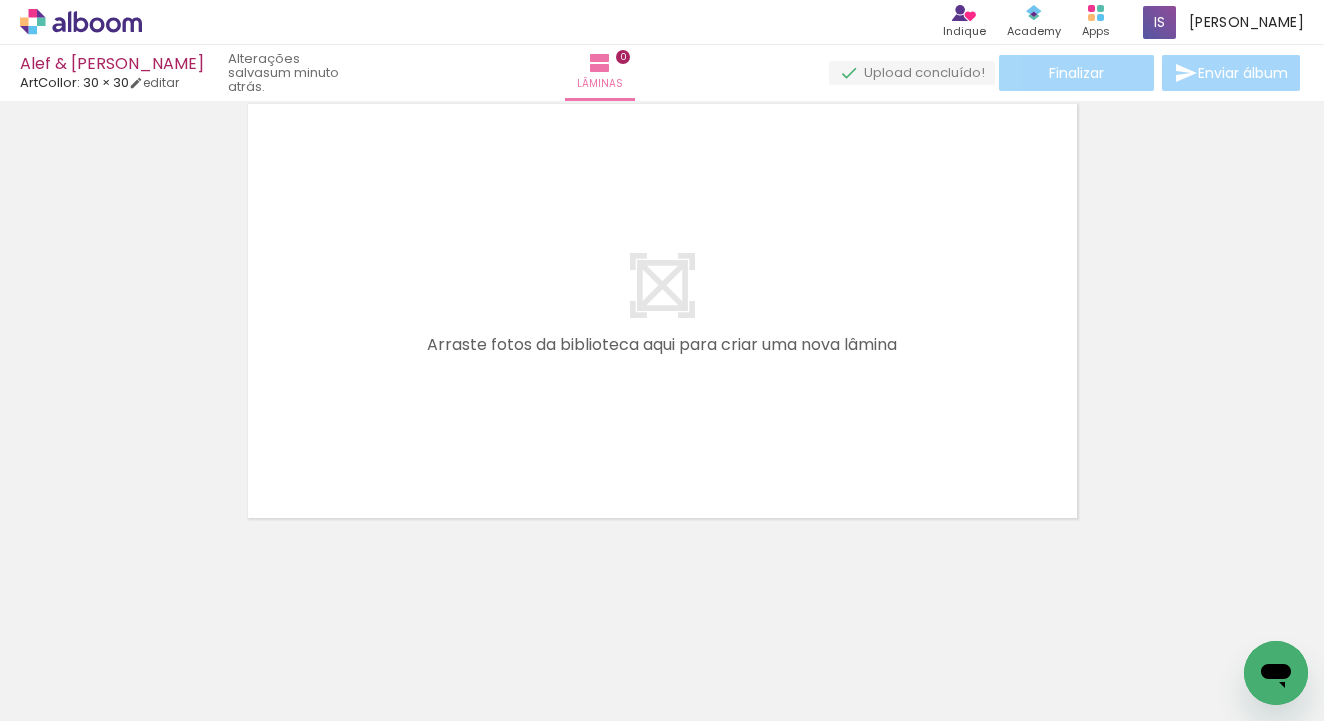 click on "Finalizar  Enviar álbum" at bounding box center (1066, 73) 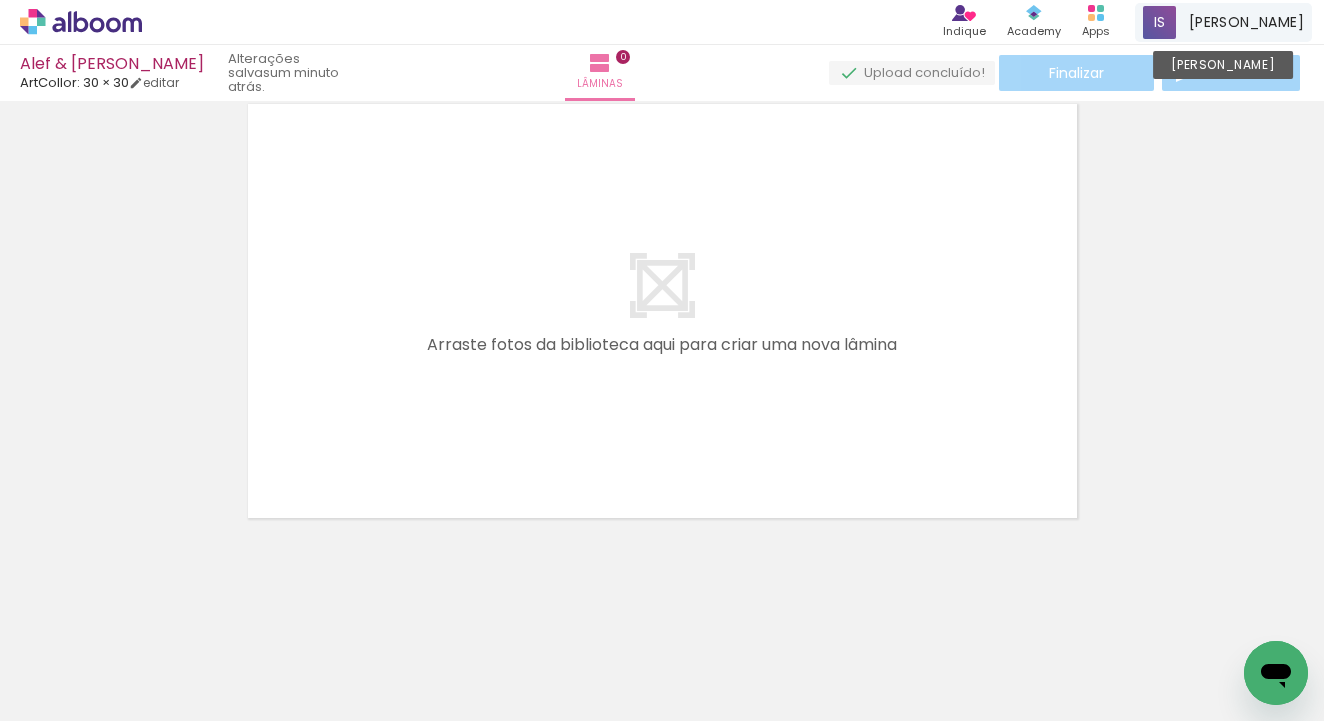 click on "Iracy  santos" at bounding box center (1246, 22) 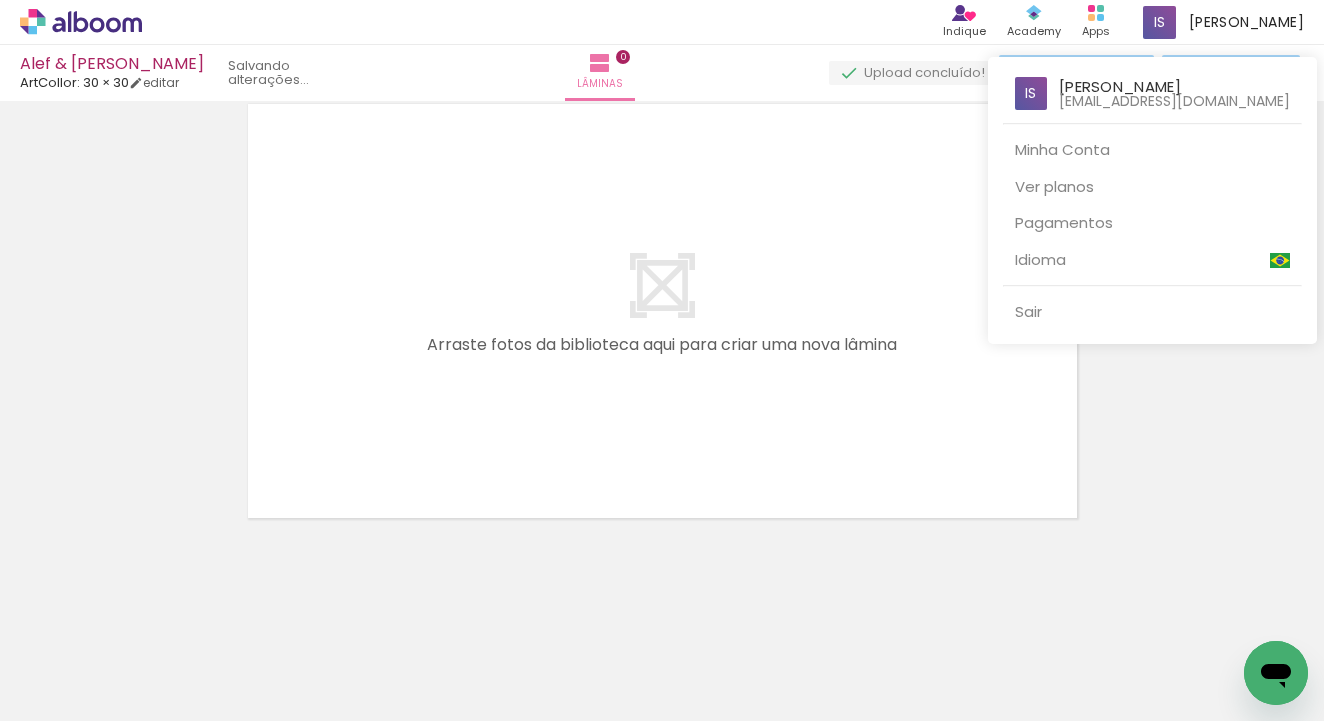 drag, startPoint x: 1116, startPoint y: 98, endPoint x: 1136, endPoint y: 80, distance: 26.907248 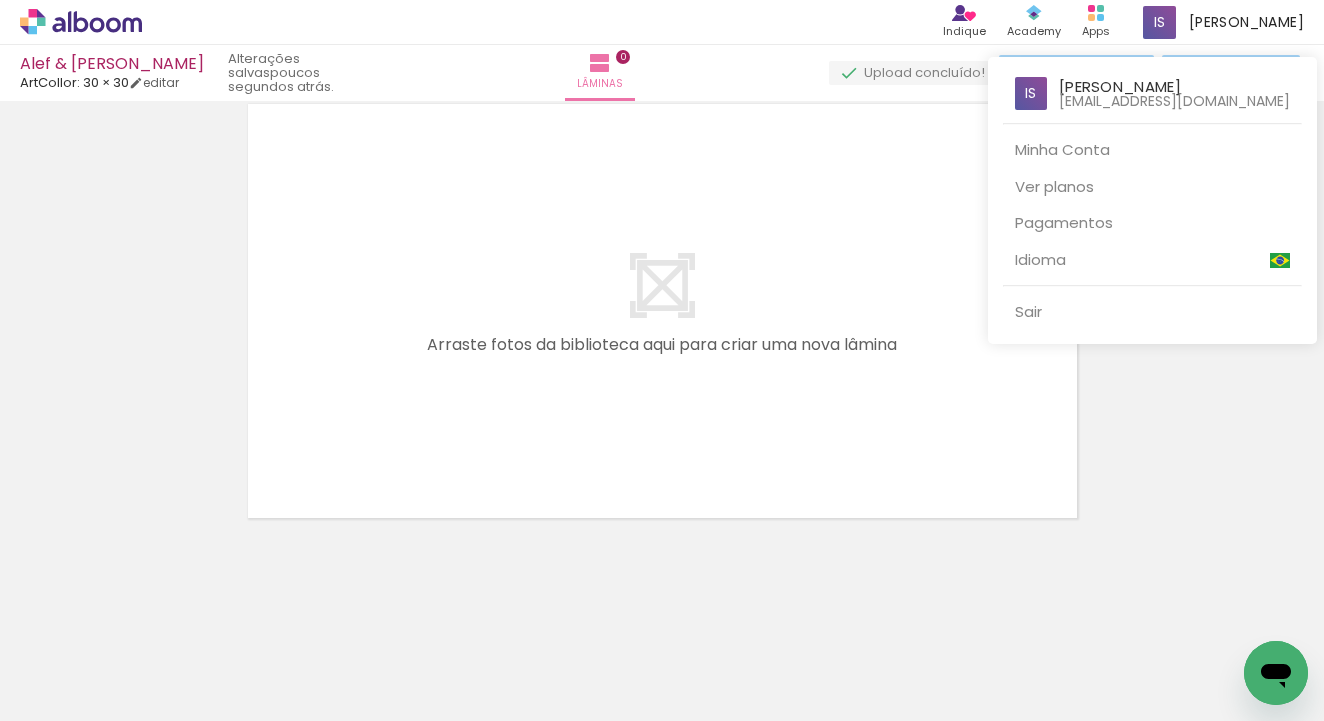 click at bounding box center [662, 360] 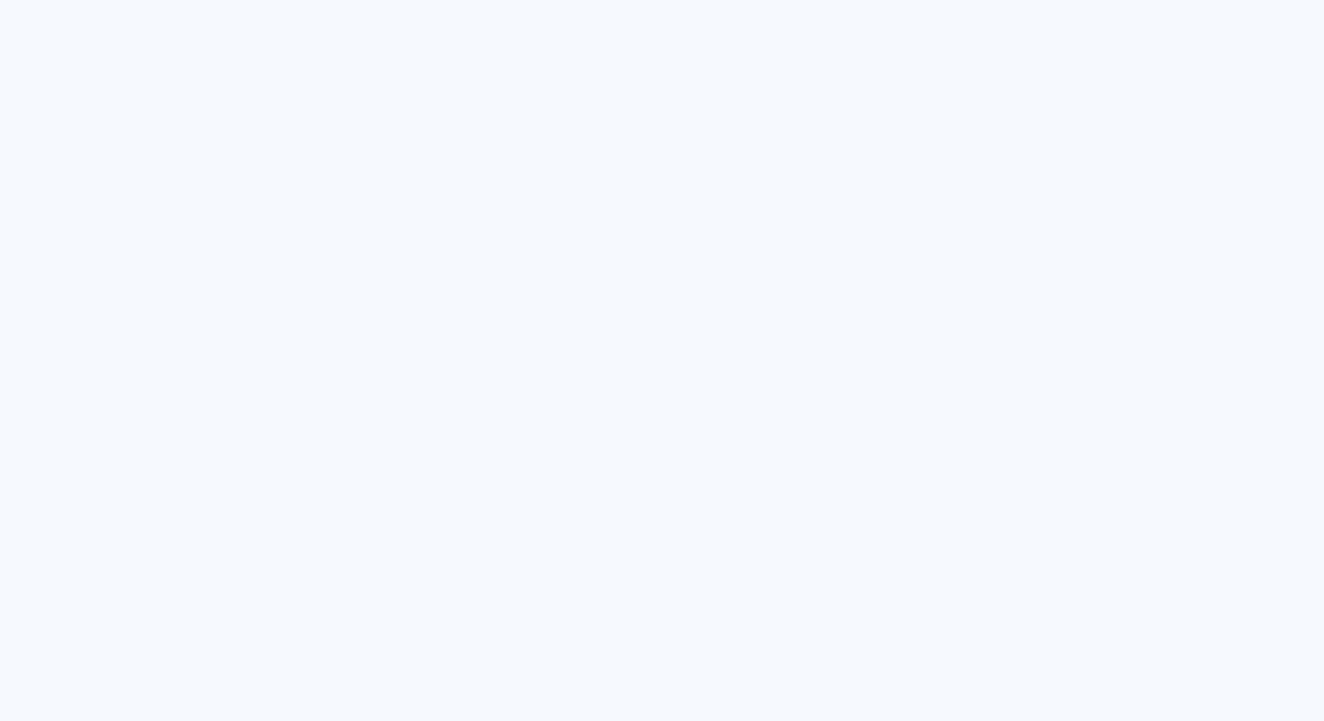 scroll, scrollTop: 0, scrollLeft: 0, axis: both 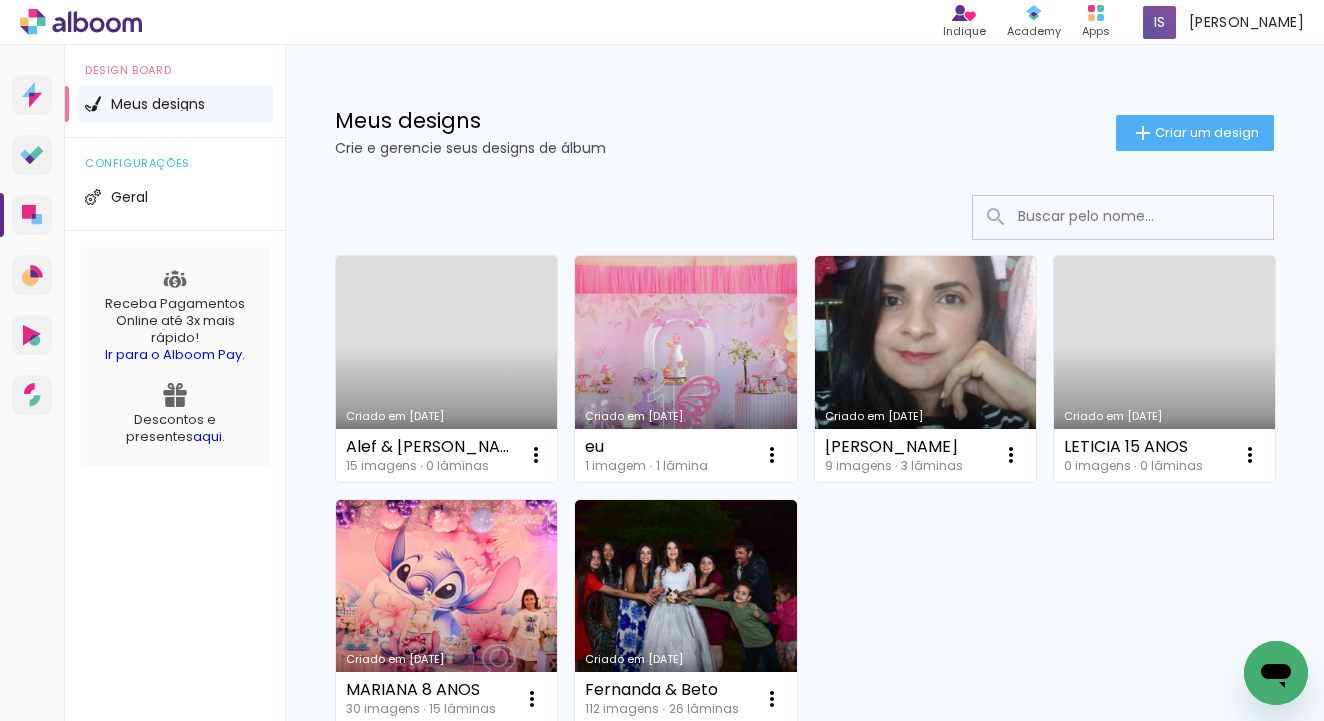 click on "Criado em [DATE]" at bounding box center (446, 369) 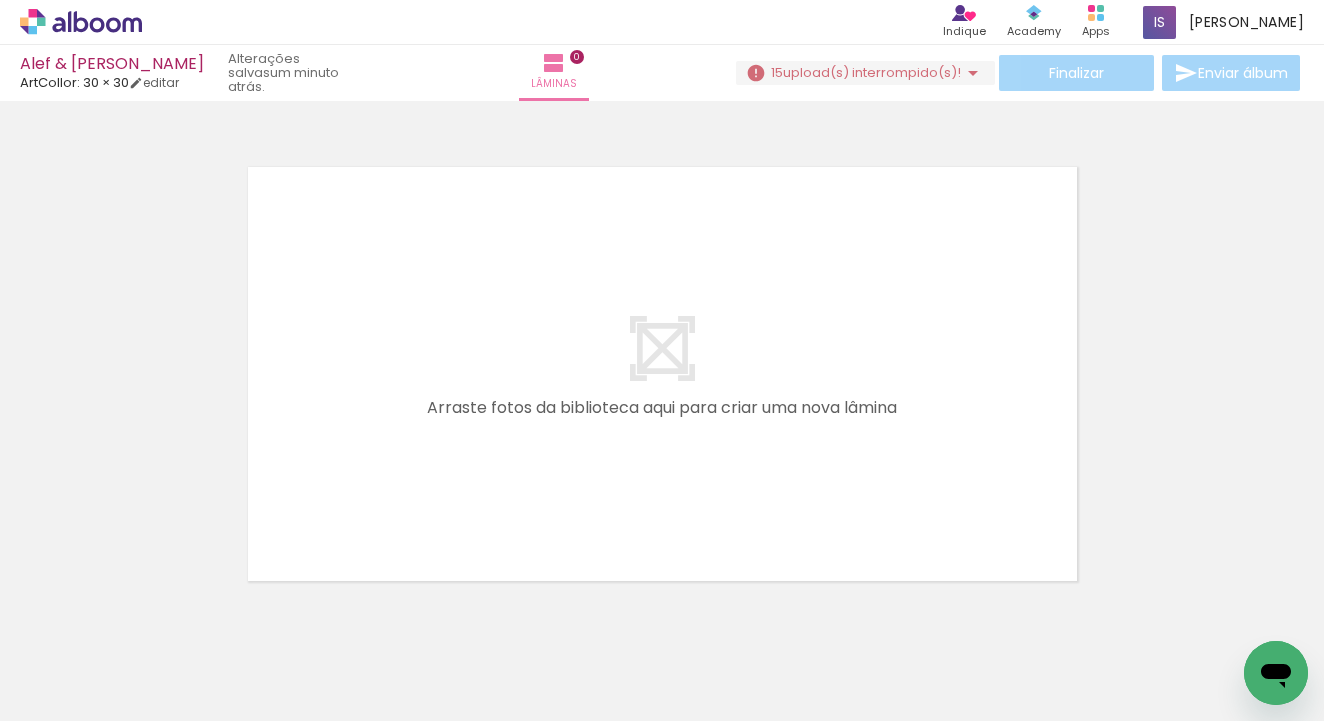 scroll, scrollTop: 0, scrollLeft: 0, axis: both 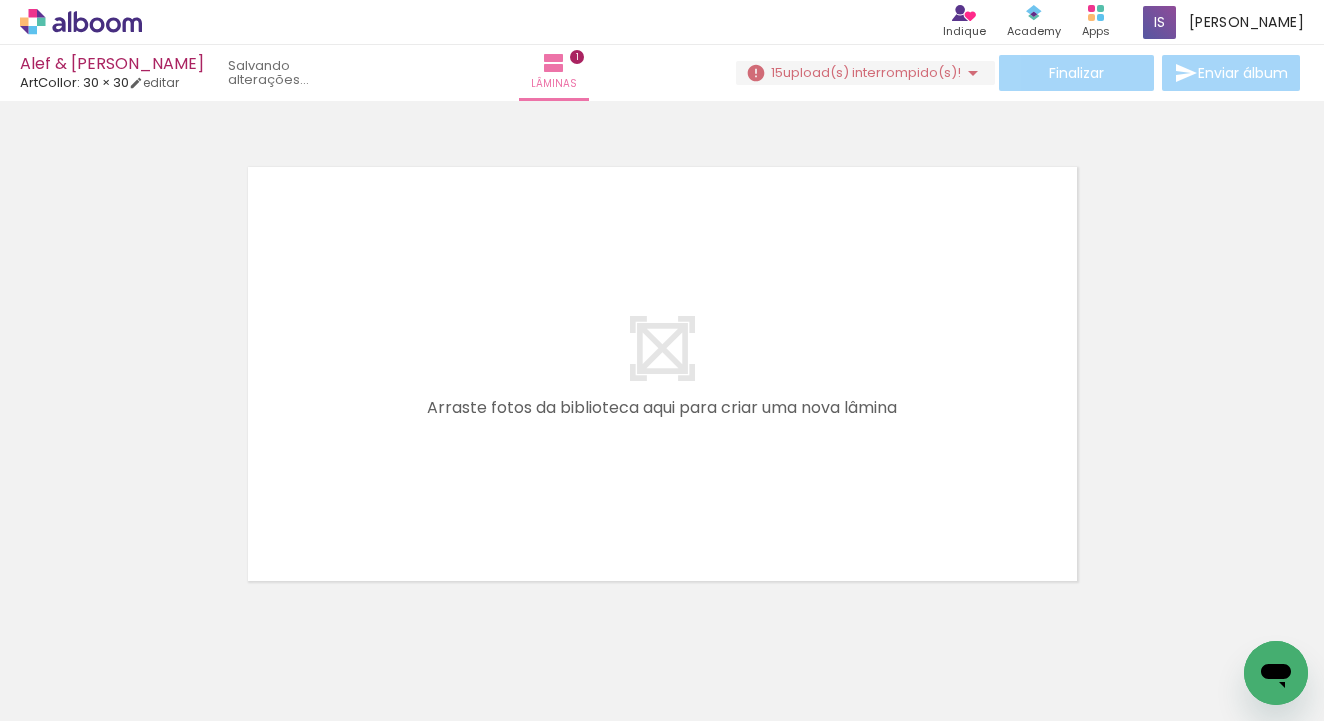 click at bounding box center (662, 360) 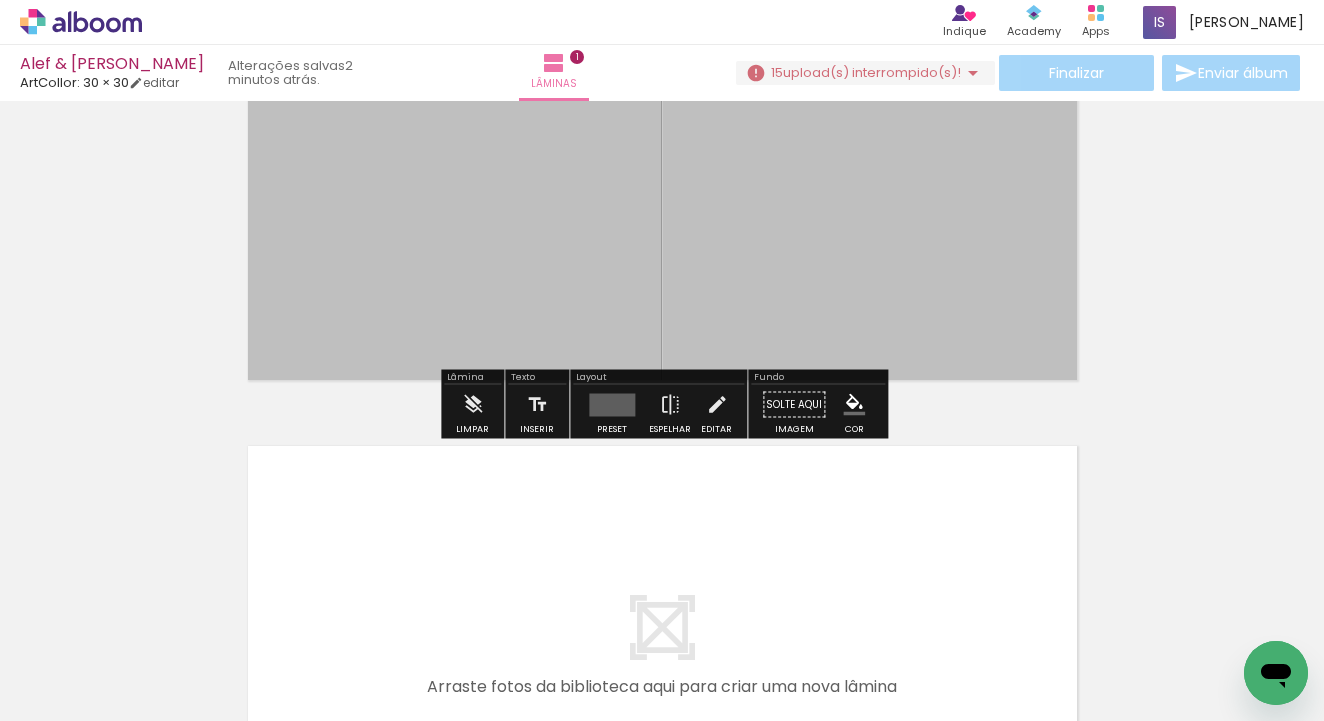 scroll, scrollTop: 198, scrollLeft: 0, axis: vertical 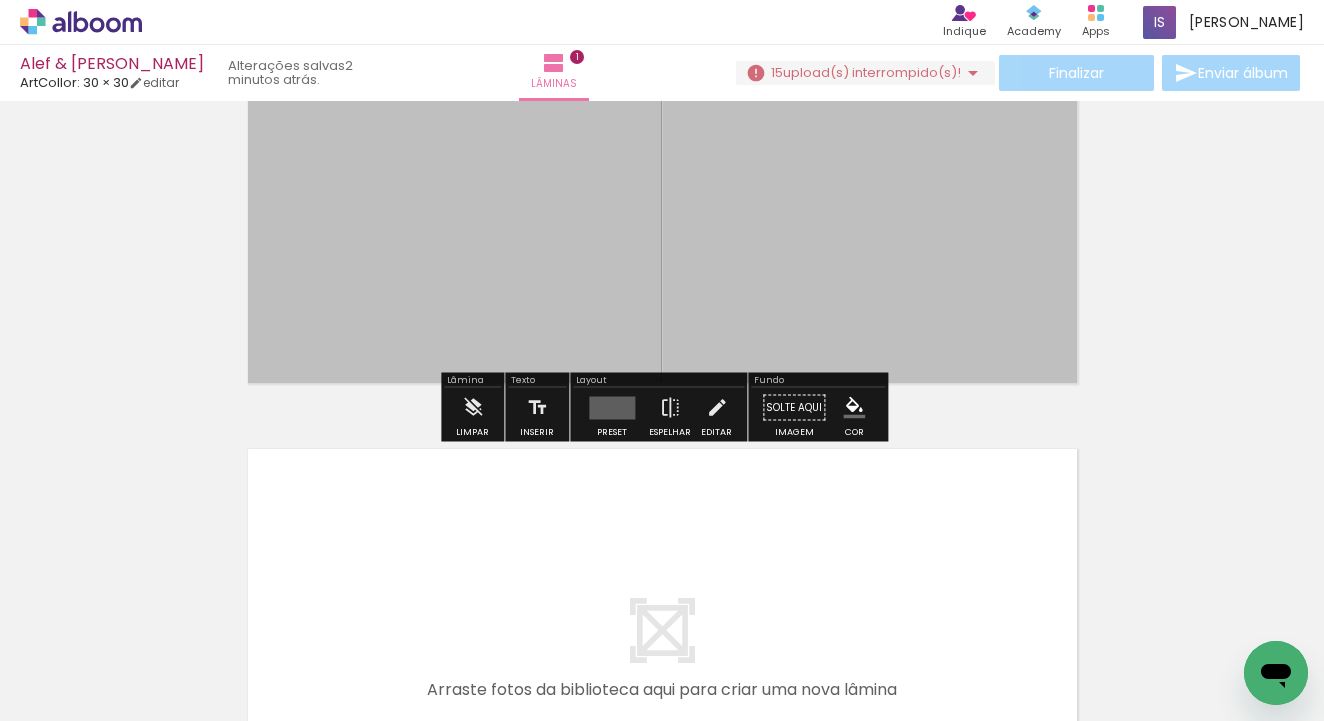 click at bounding box center [612, 407] 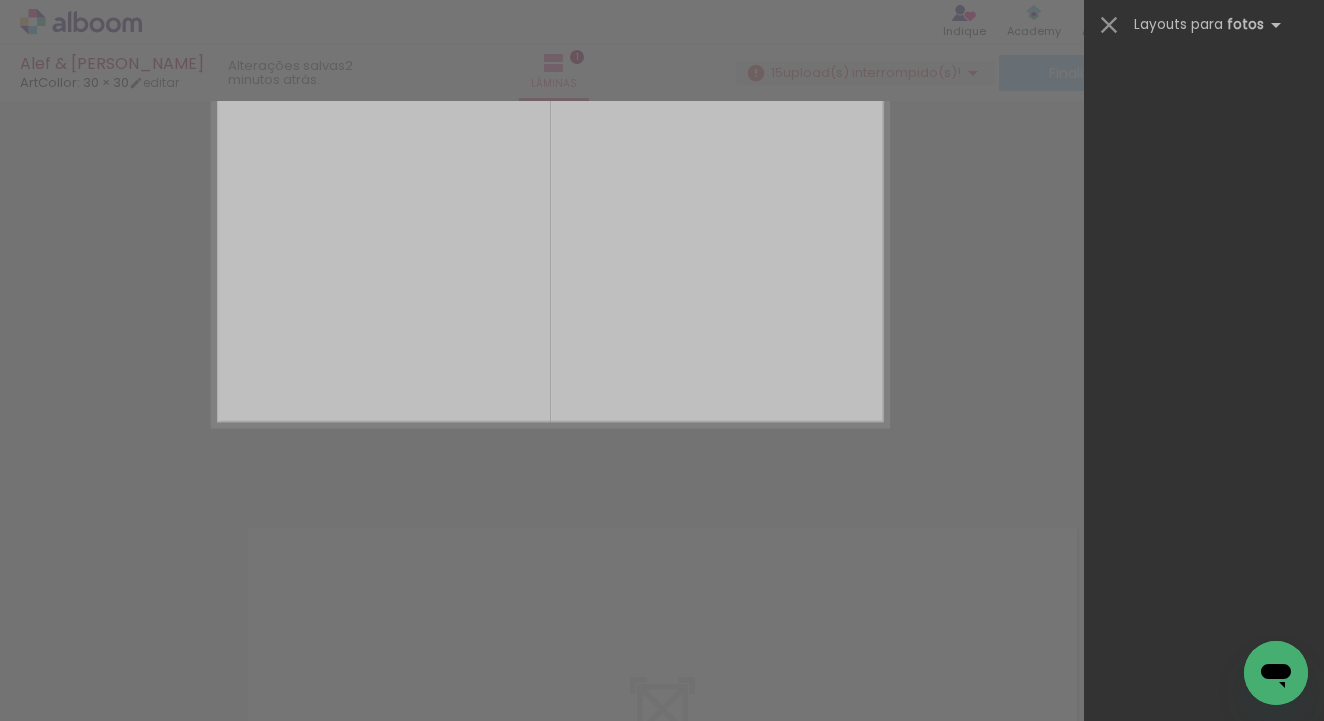 scroll, scrollTop: 25, scrollLeft: 0, axis: vertical 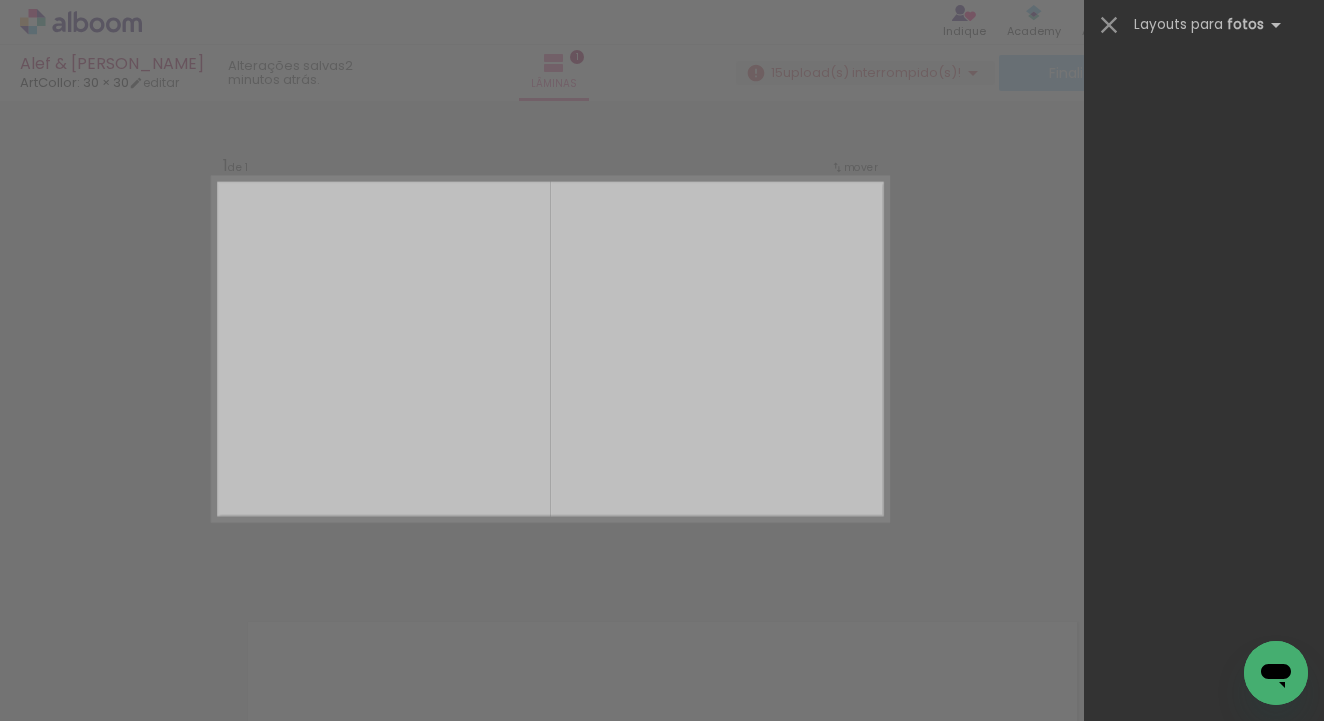 click on "Confirmar Cancelar" at bounding box center (662, 580) 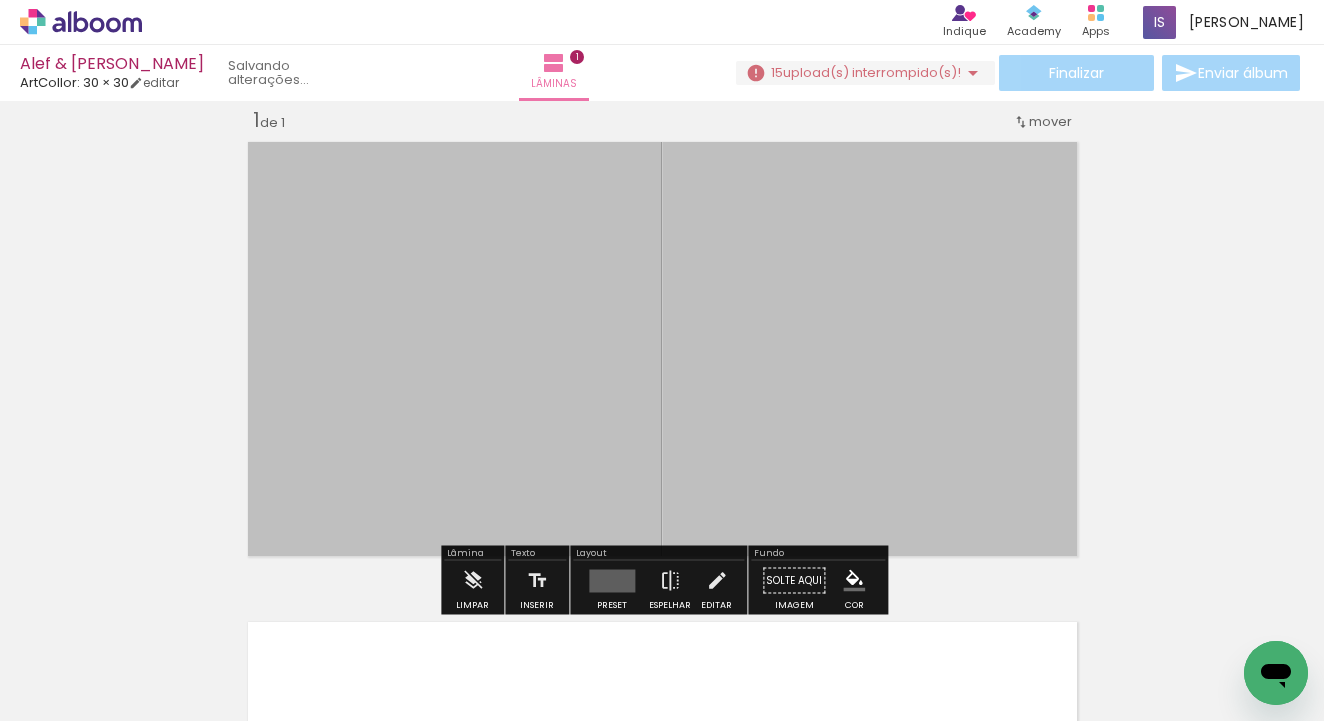 drag, startPoint x: 609, startPoint y: 687, endPoint x: 639, endPoint y: 450, distance: 238.89119 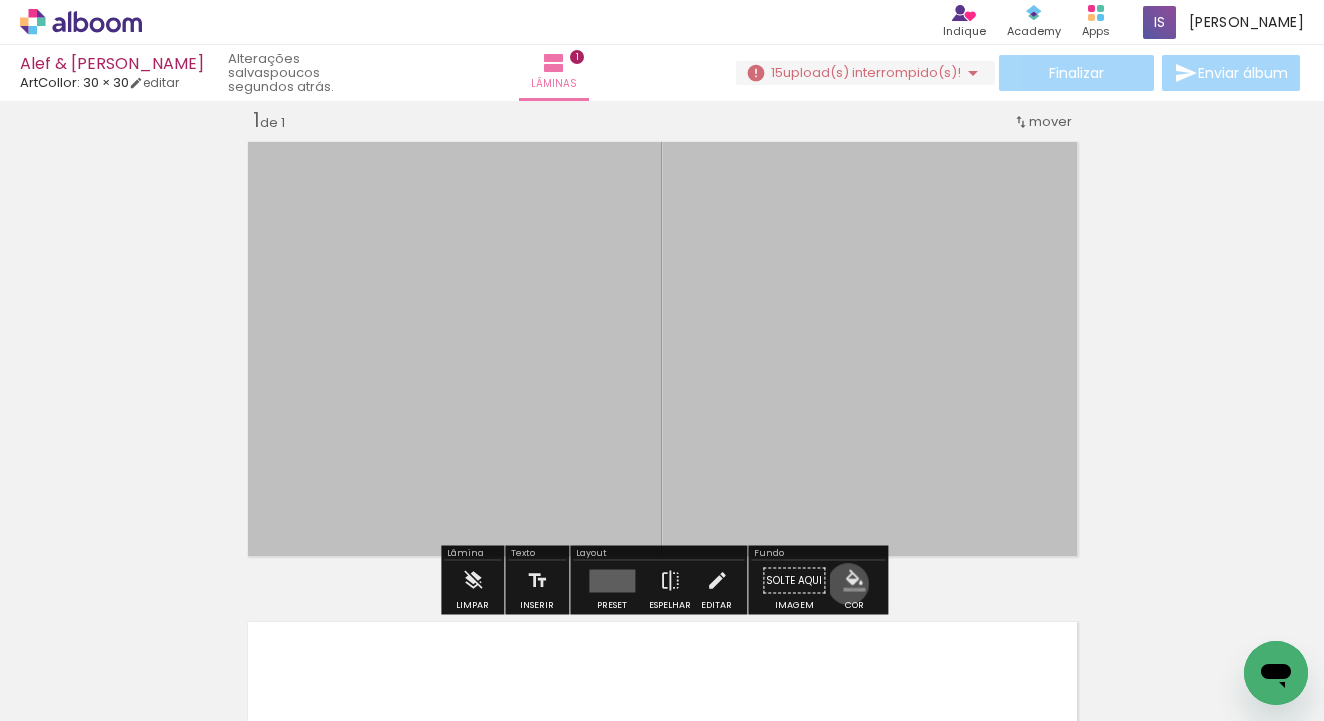click at bounding box center (854, 581) 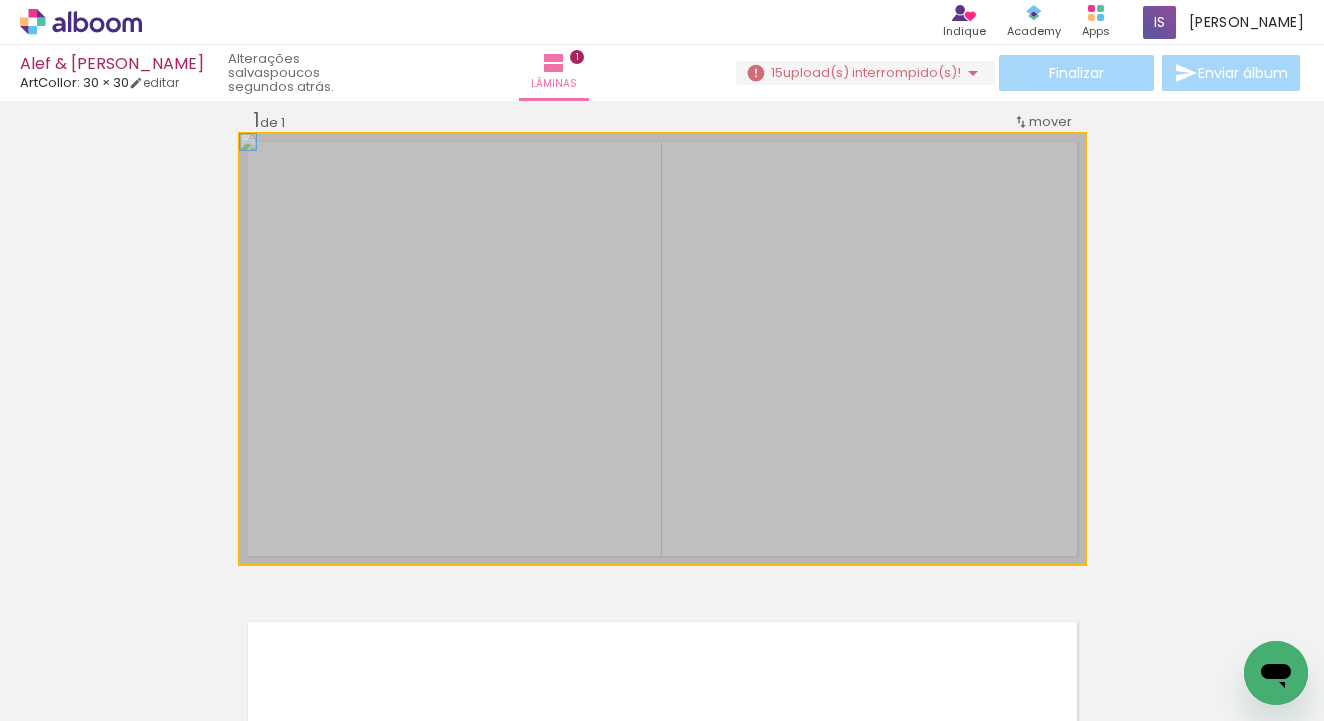 click at bounding box center (662, 349) 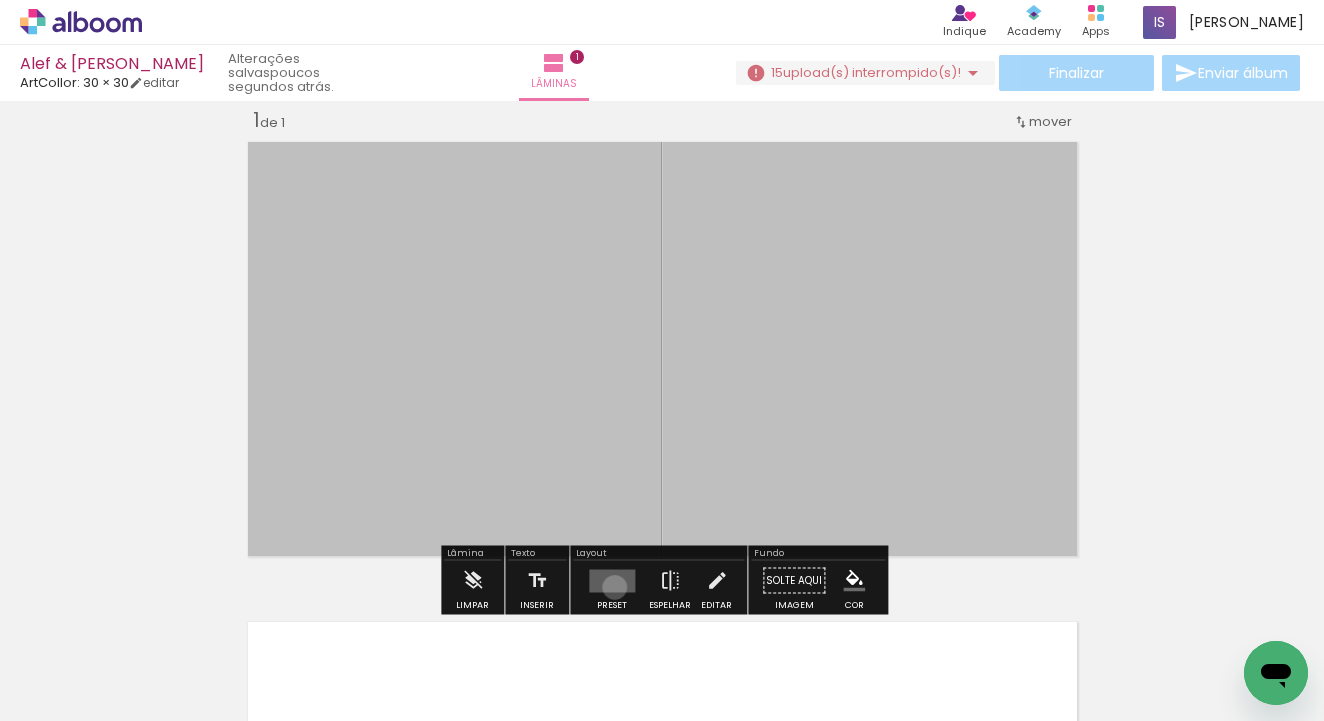 click at bounding box center [612, 580] 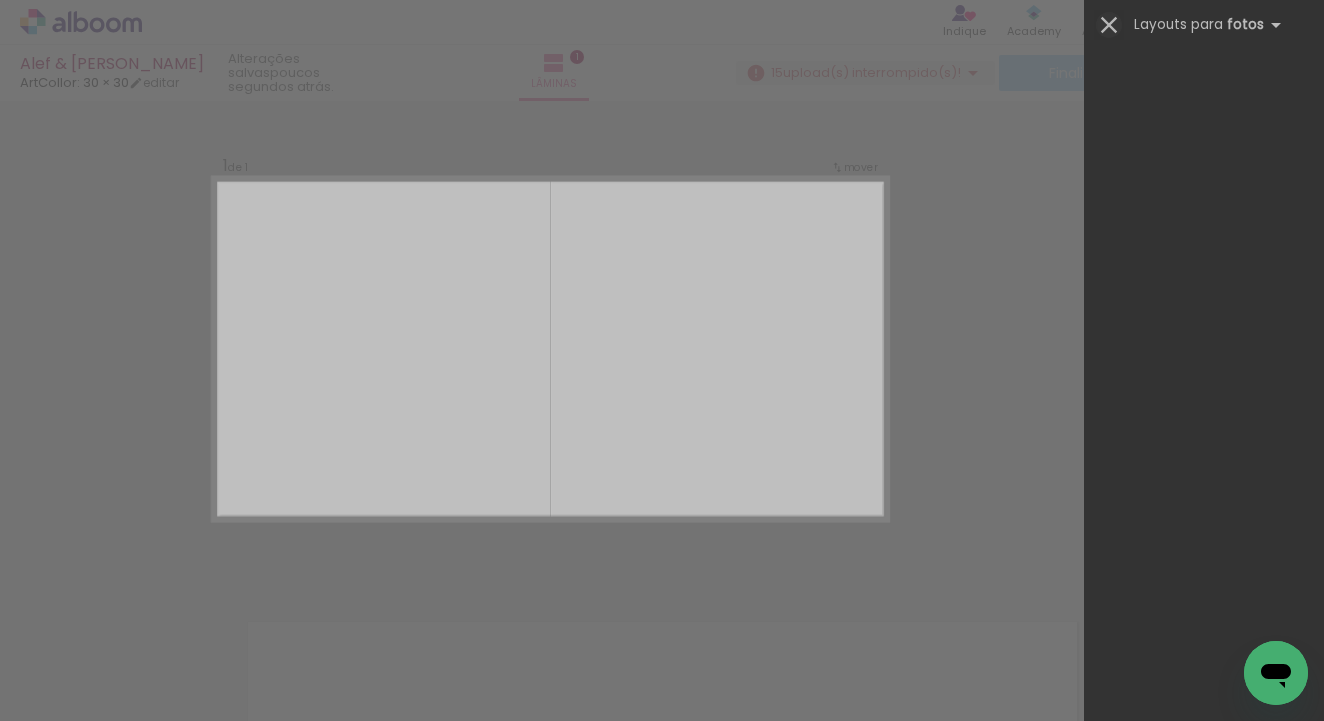 click at bounding box center (1109, 25) 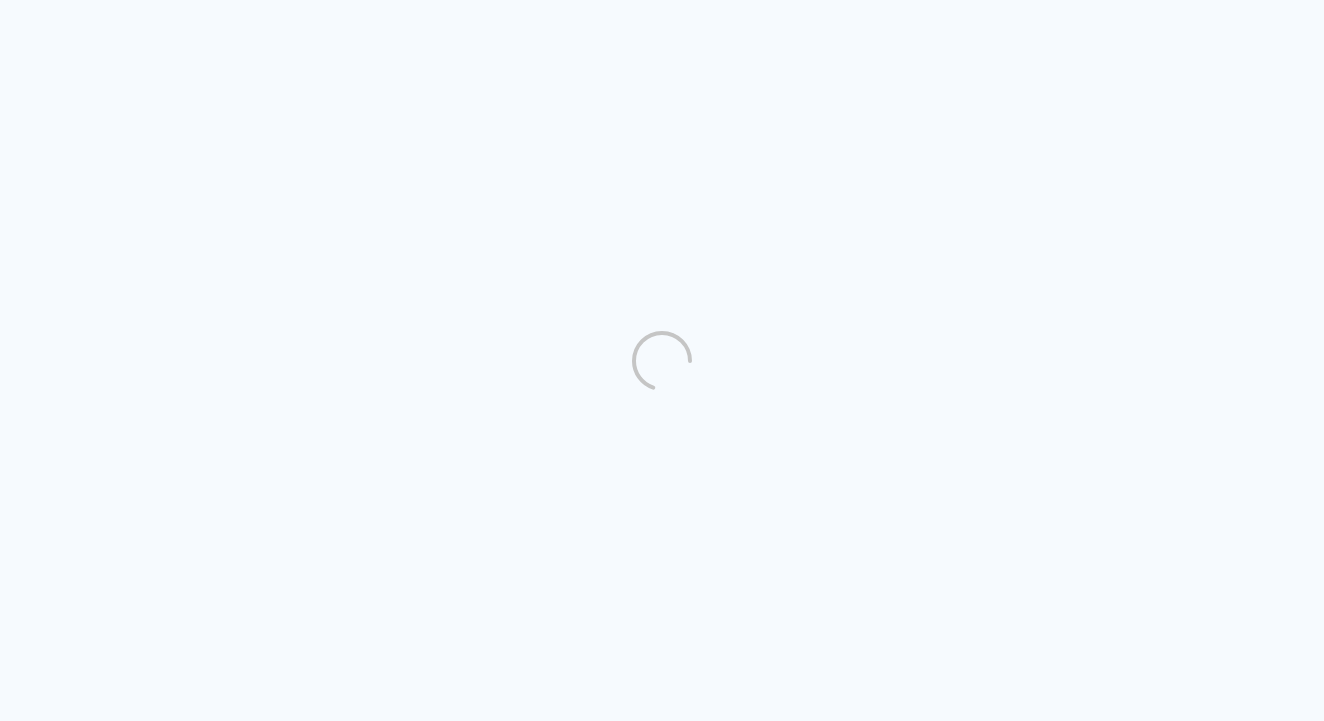 scroll, scrollTop: 0, scrollLeft: 0, axis: both 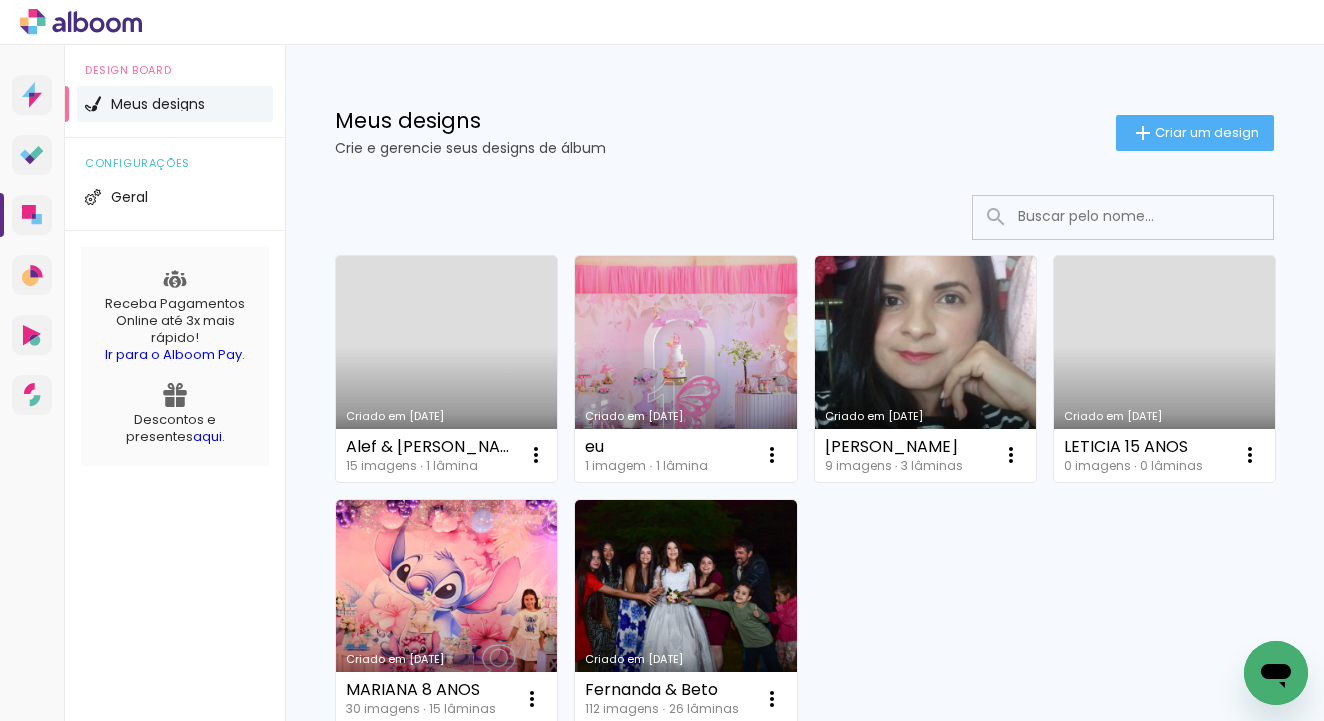 click on "Criado em [DATE]" at bounding box center [446, 369] 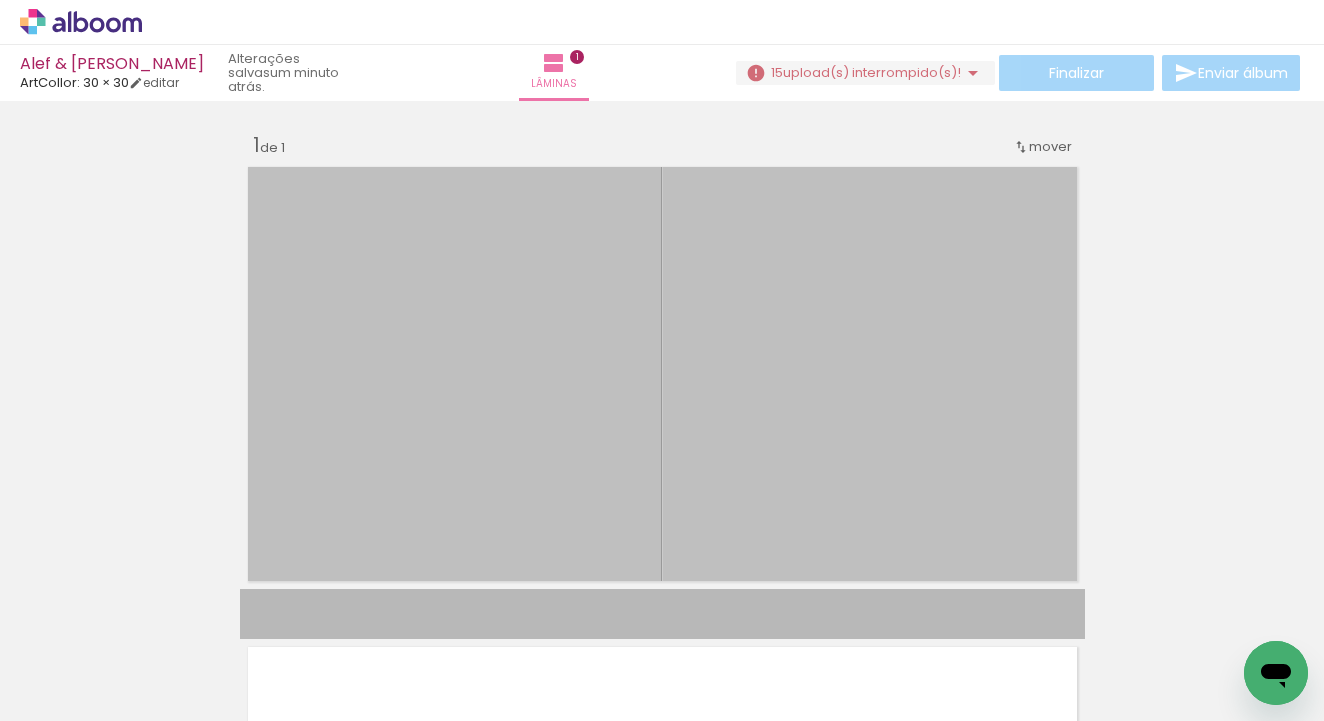click on "Finalizar  Enviar álbum" at bounding box center [1020, 73] 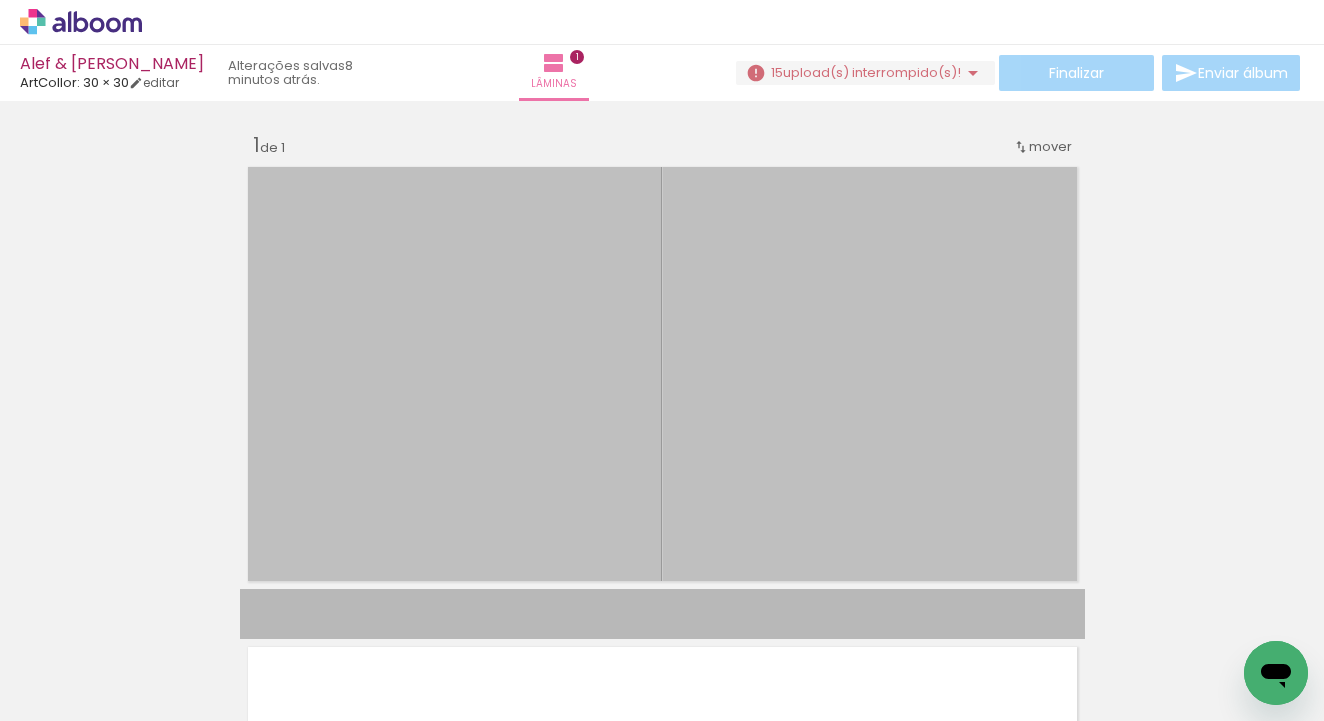 drag, startPoint x: 97, startPoint y: 36, endPoint x: 102, endPoint y: 20, distance: 16.763054 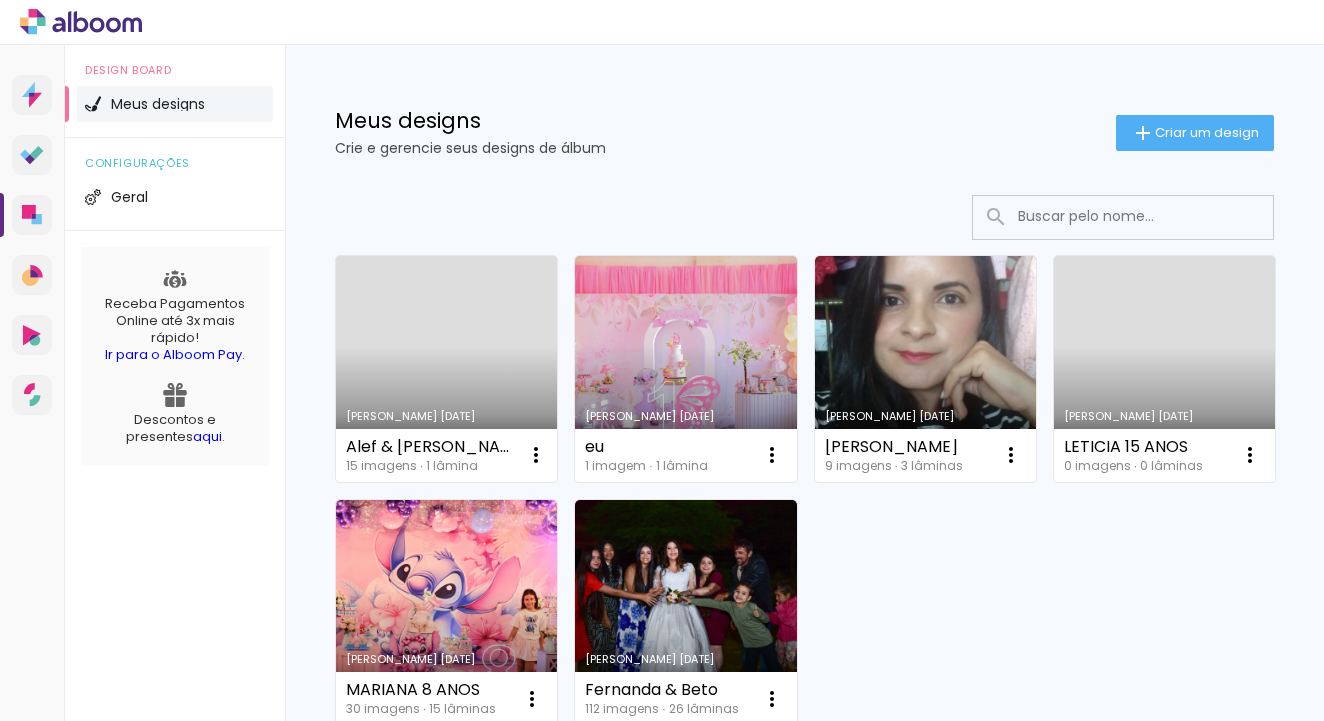 scroll, scrollTop: 0, scrollLeft: 0, axis: both 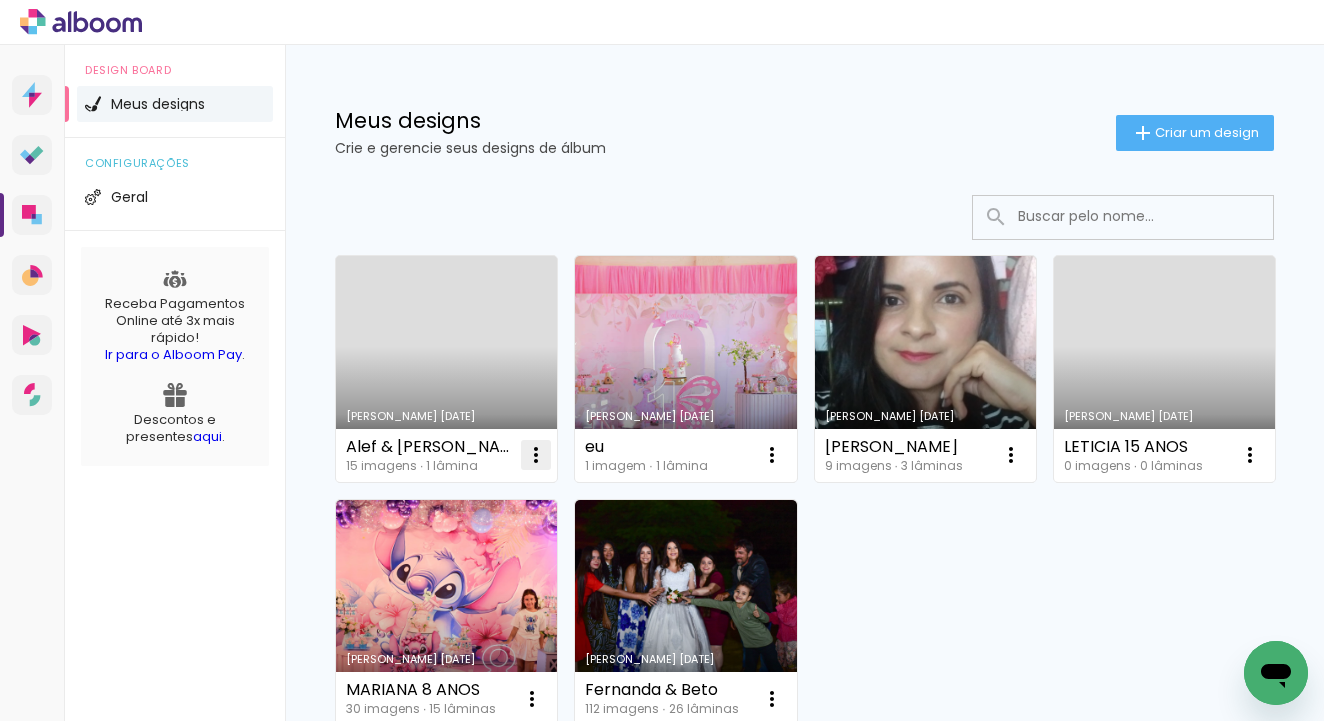 click at bounding box center [536, 455] 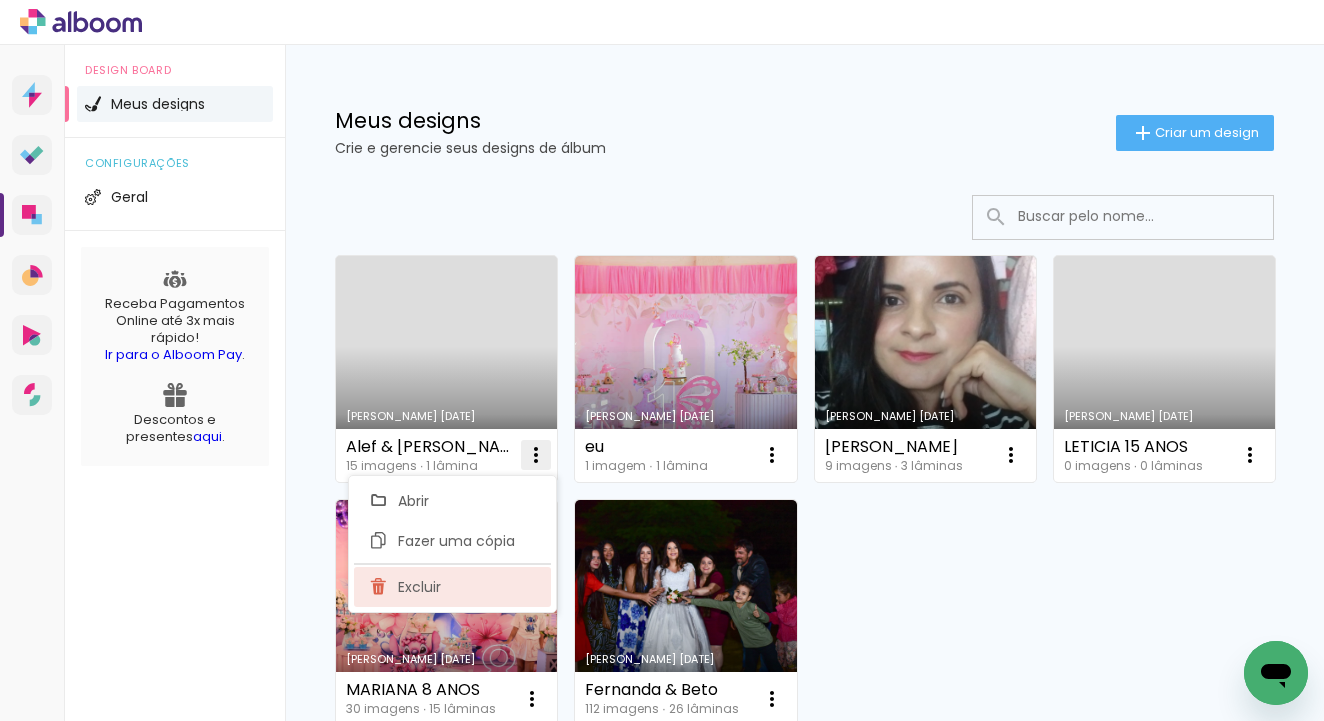click on "Excluir" 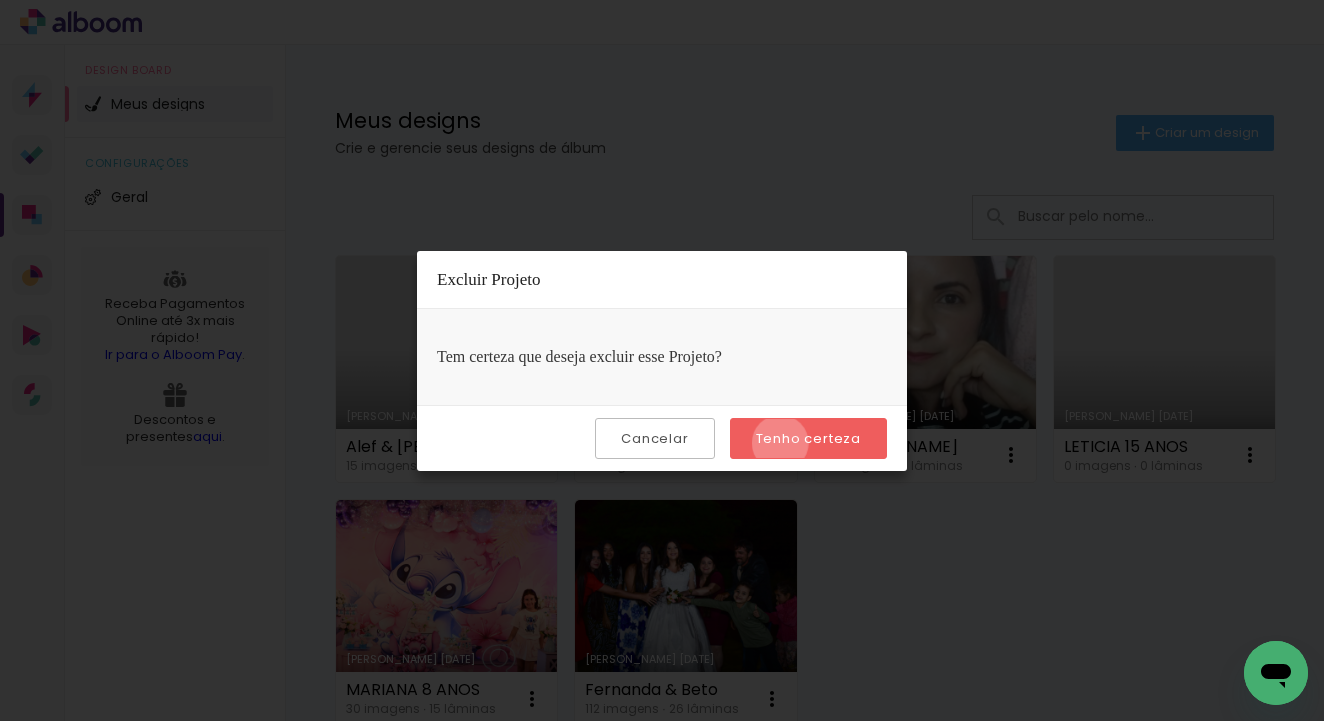 click on "Tenho certeza" at bounding box center [0, 0] 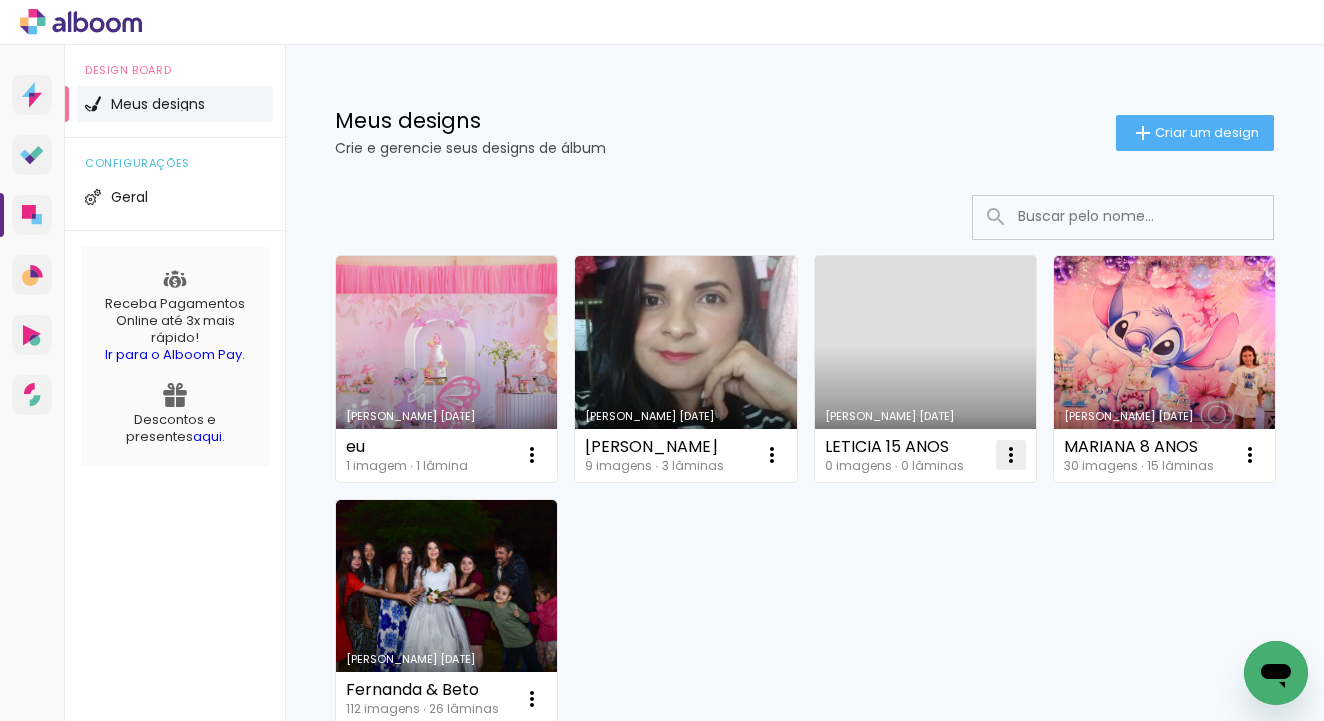 click at bounding box center (532, 455) 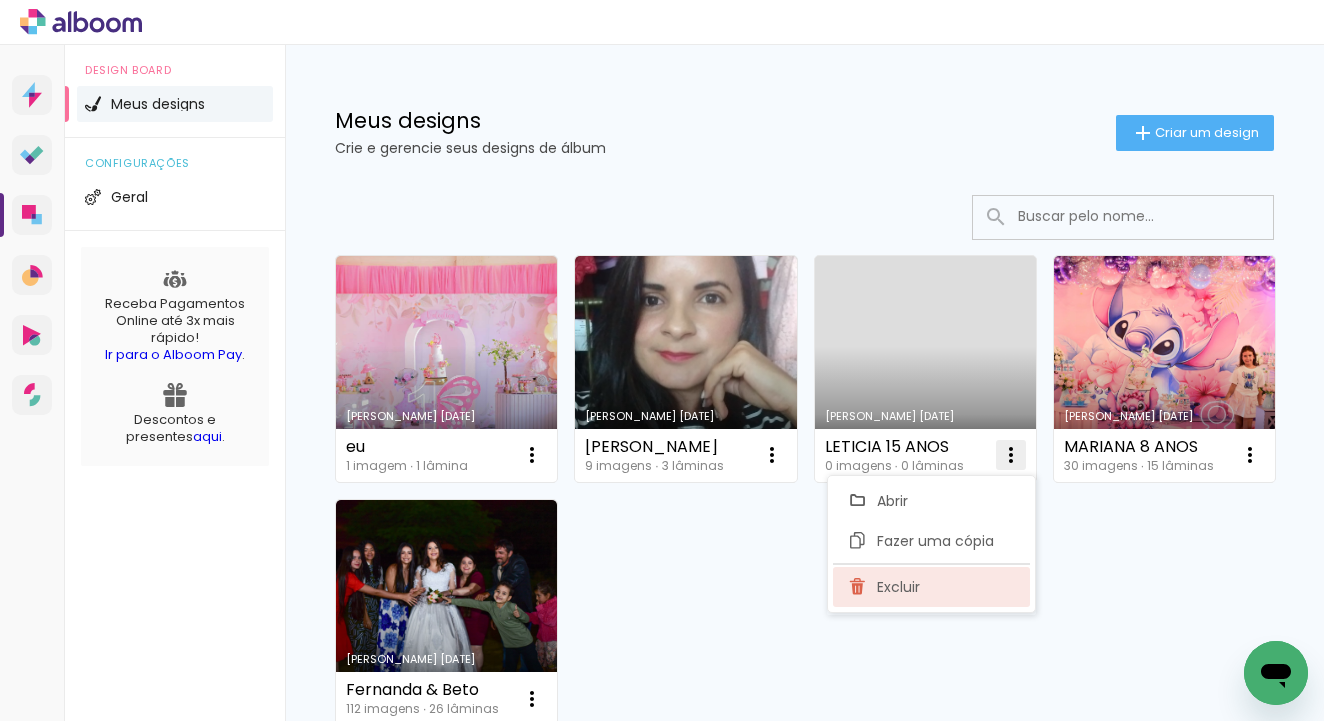 click on "Excluir" 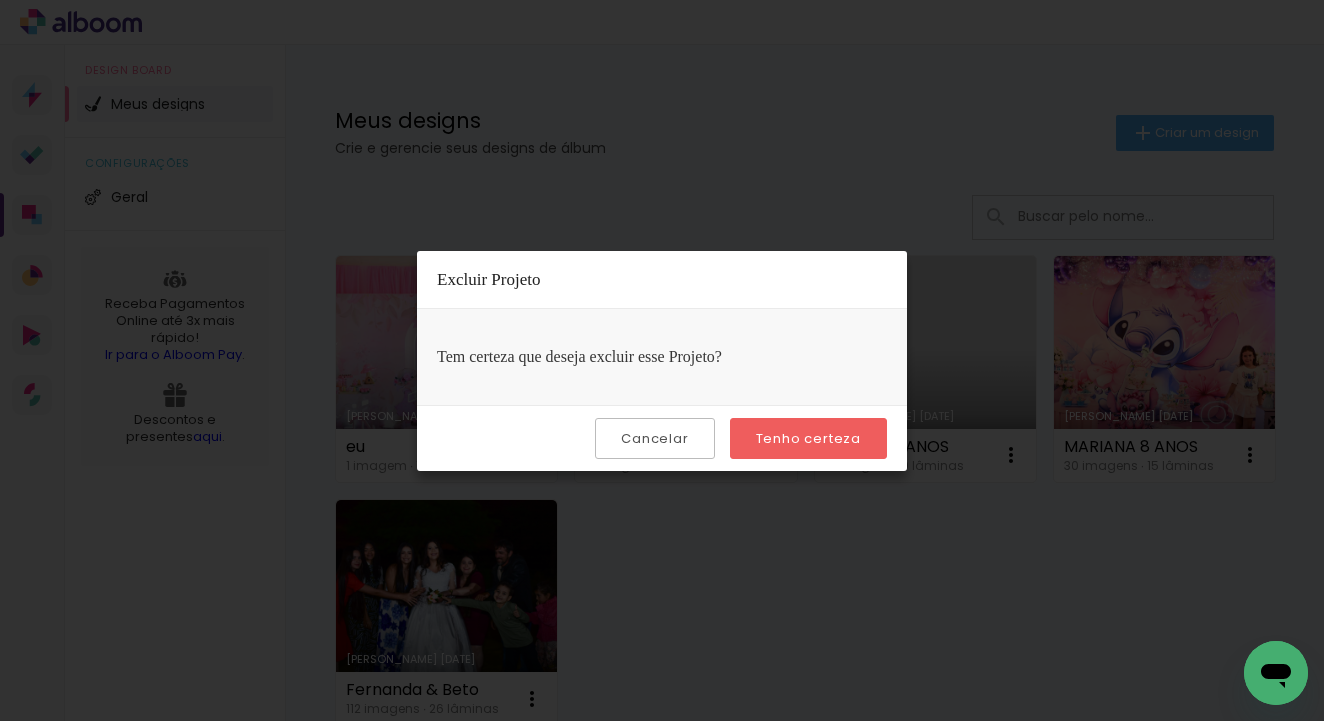click on "Tenho certeza" at bounding box center (0, 0) 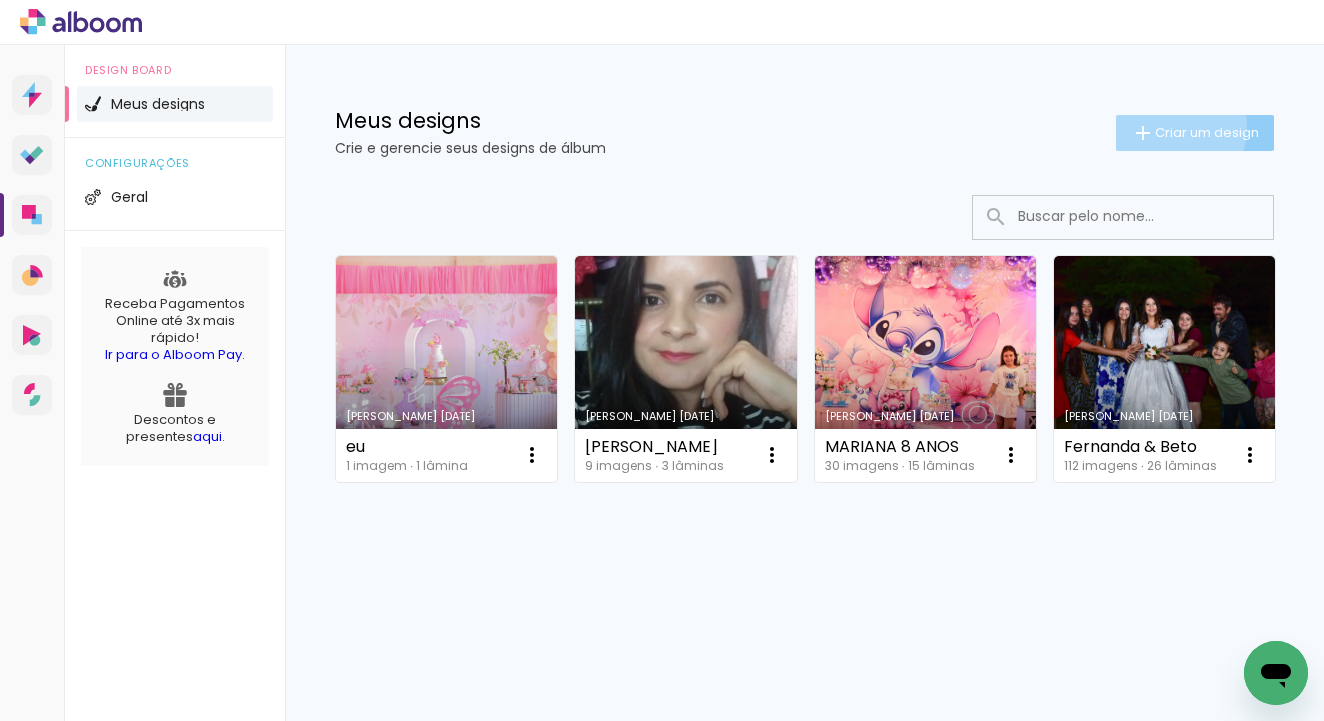 click on "Criar um design" 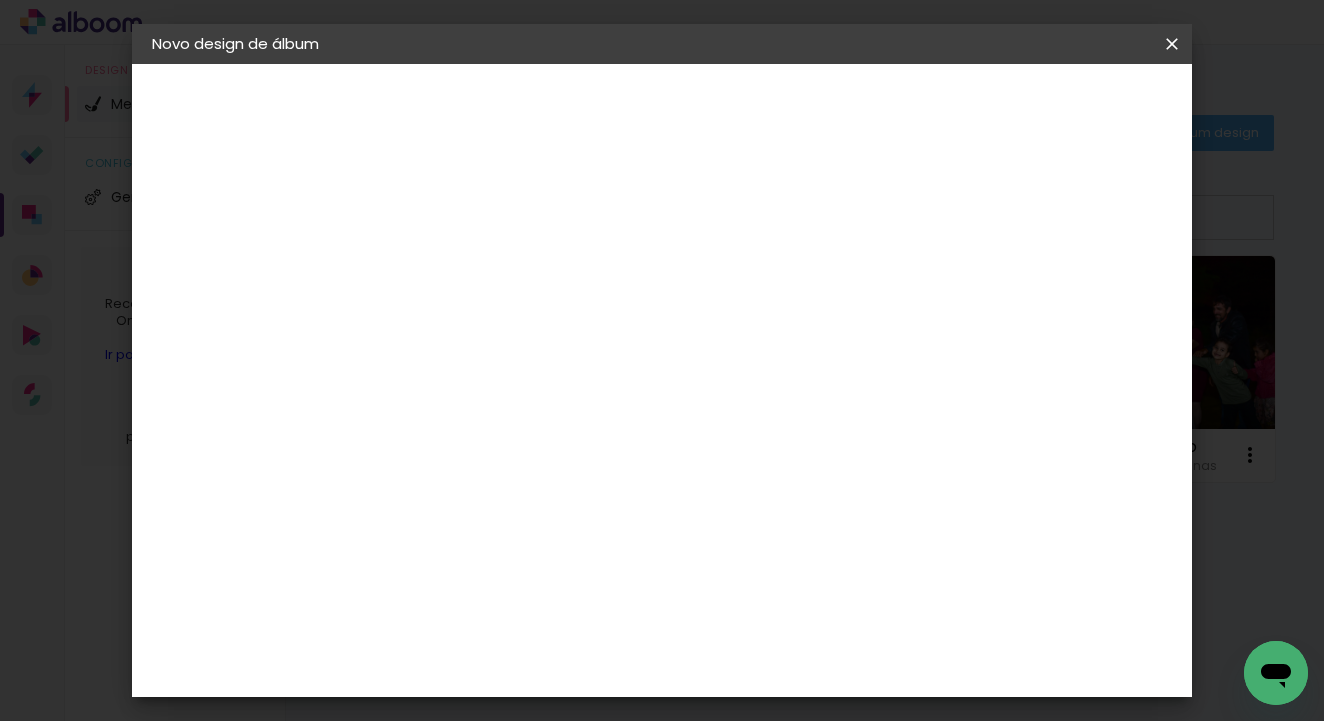 click on "Título do álbum" at bounding box center (0, 0) 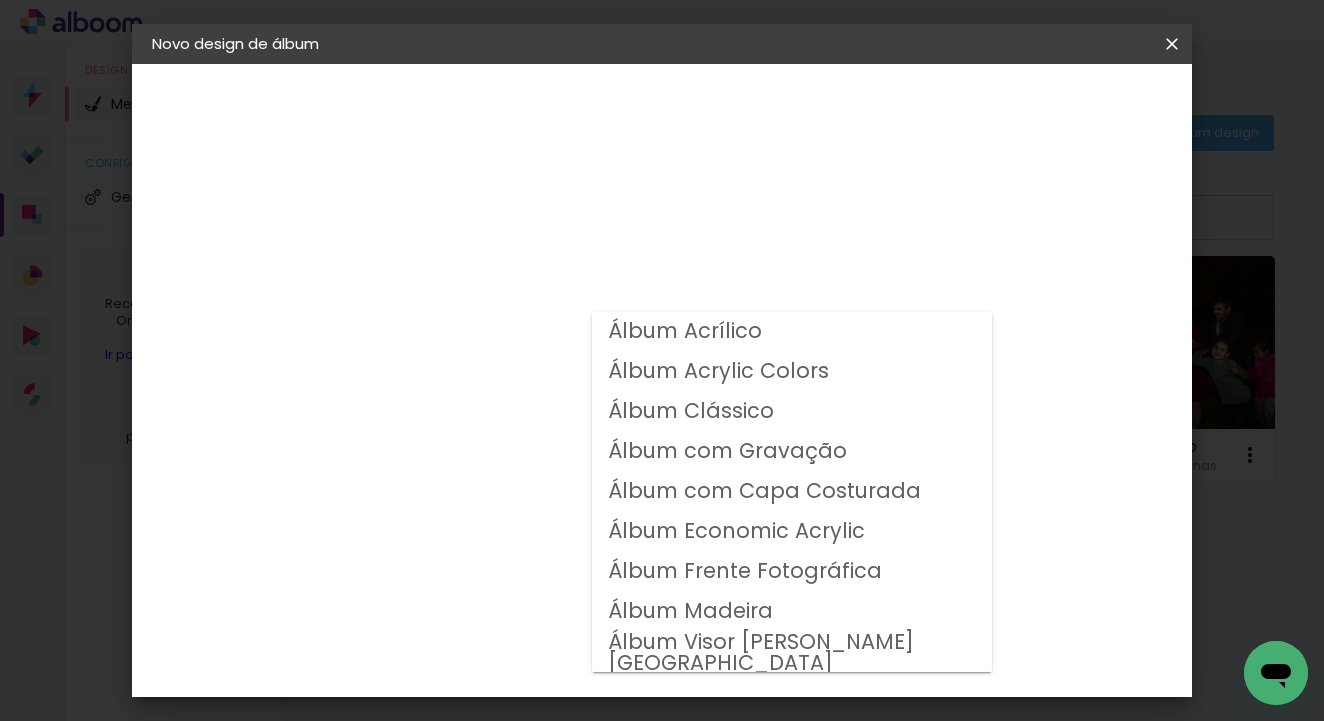 click on "Álbum Clássico" at bounding box center [0, 0] 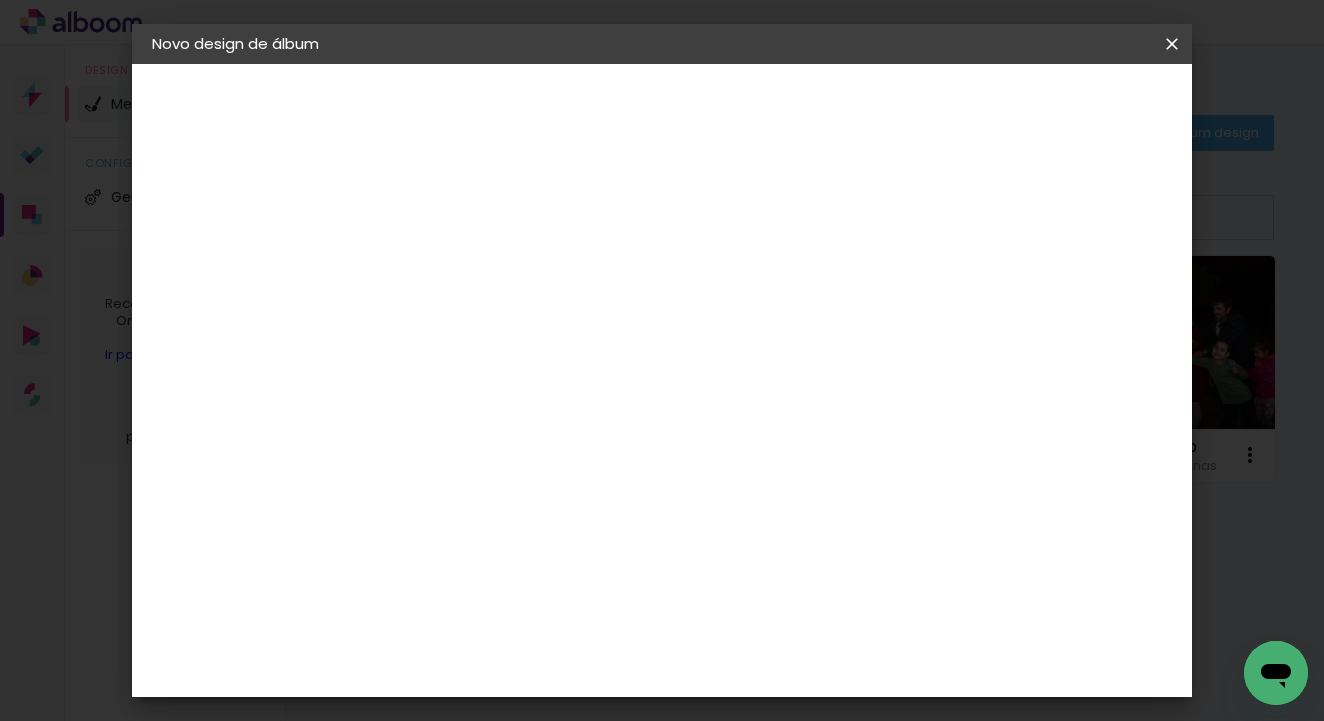 scroll, scrollTop: 271, scrollLeft: 0, axis: vertical 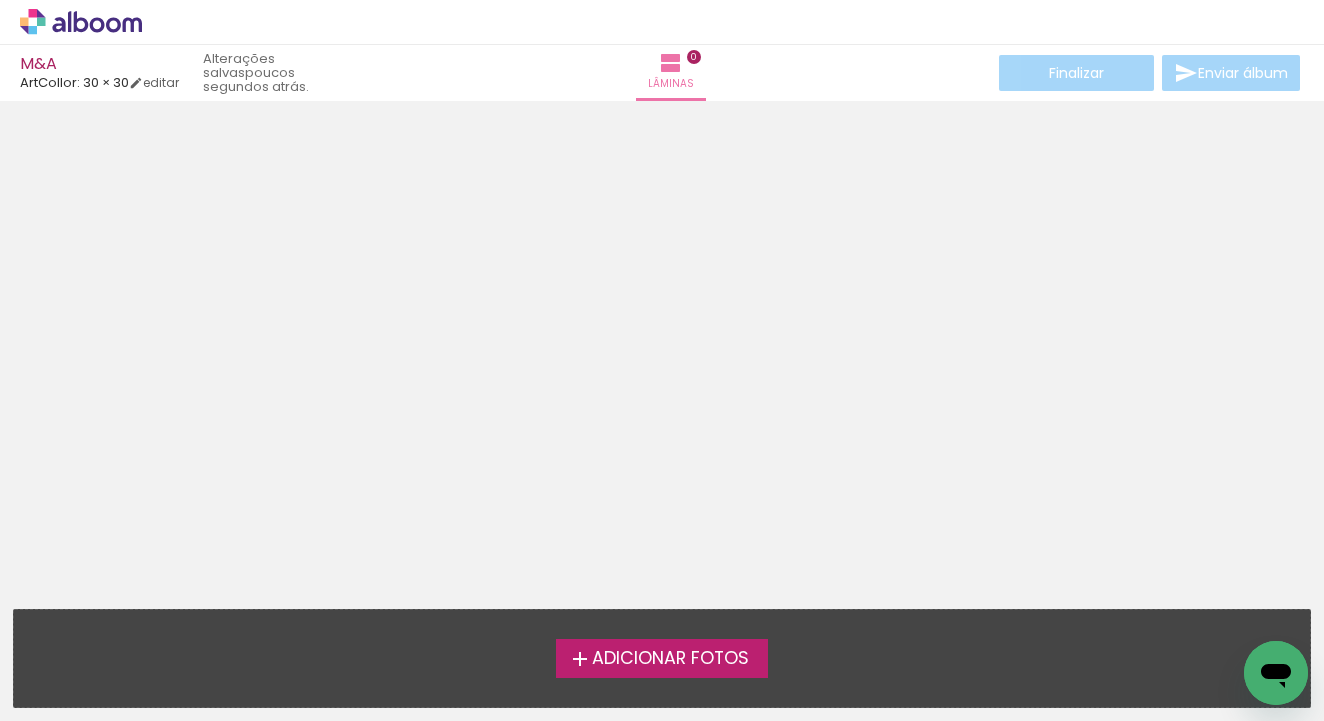click on "Adicionar Fotos" at bounding box center (670, 659) 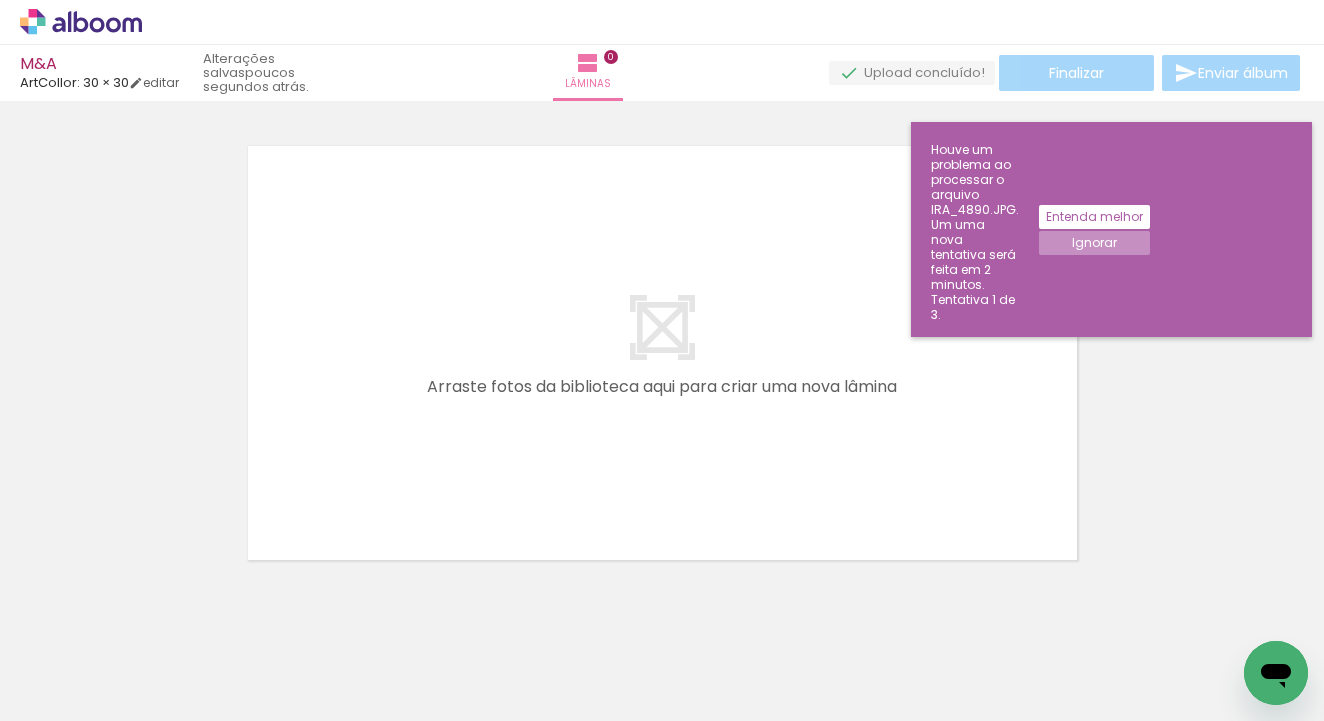 scroll, scrollTop: 25, scrollLeft: 0, axis: vertical 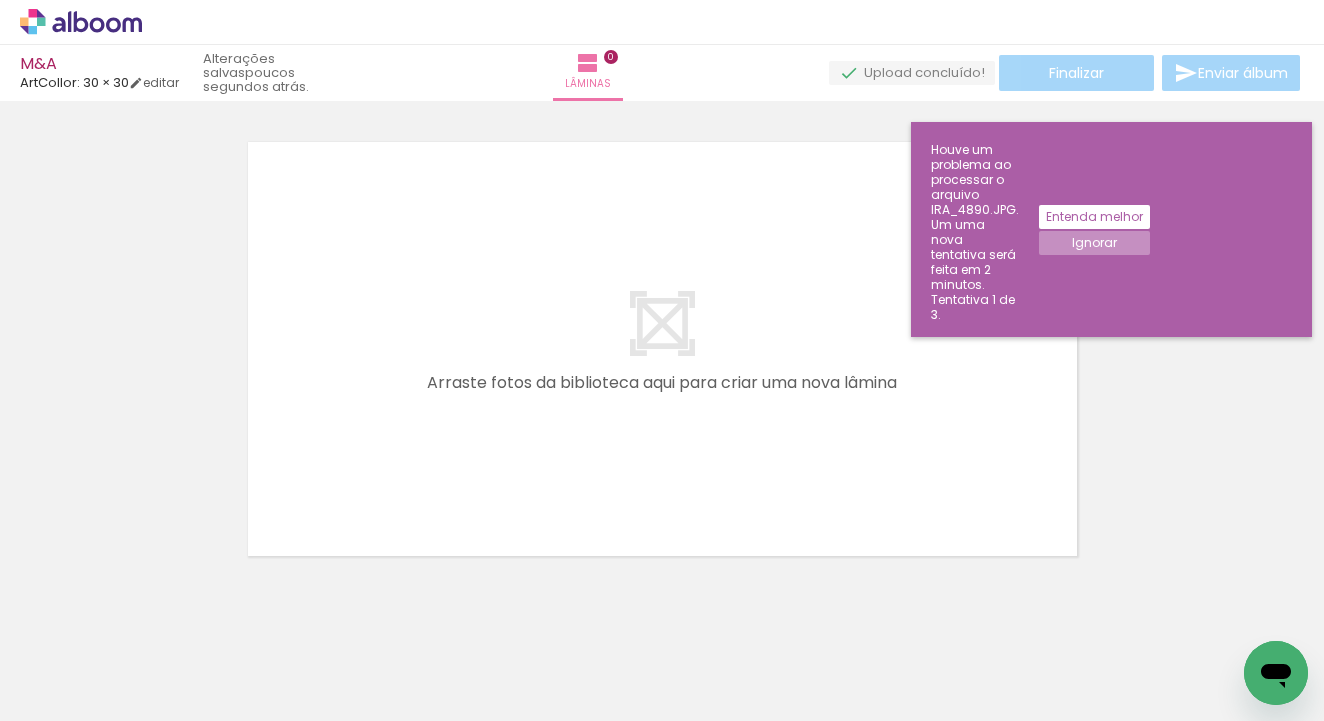 click at bounding box center (662, 323) 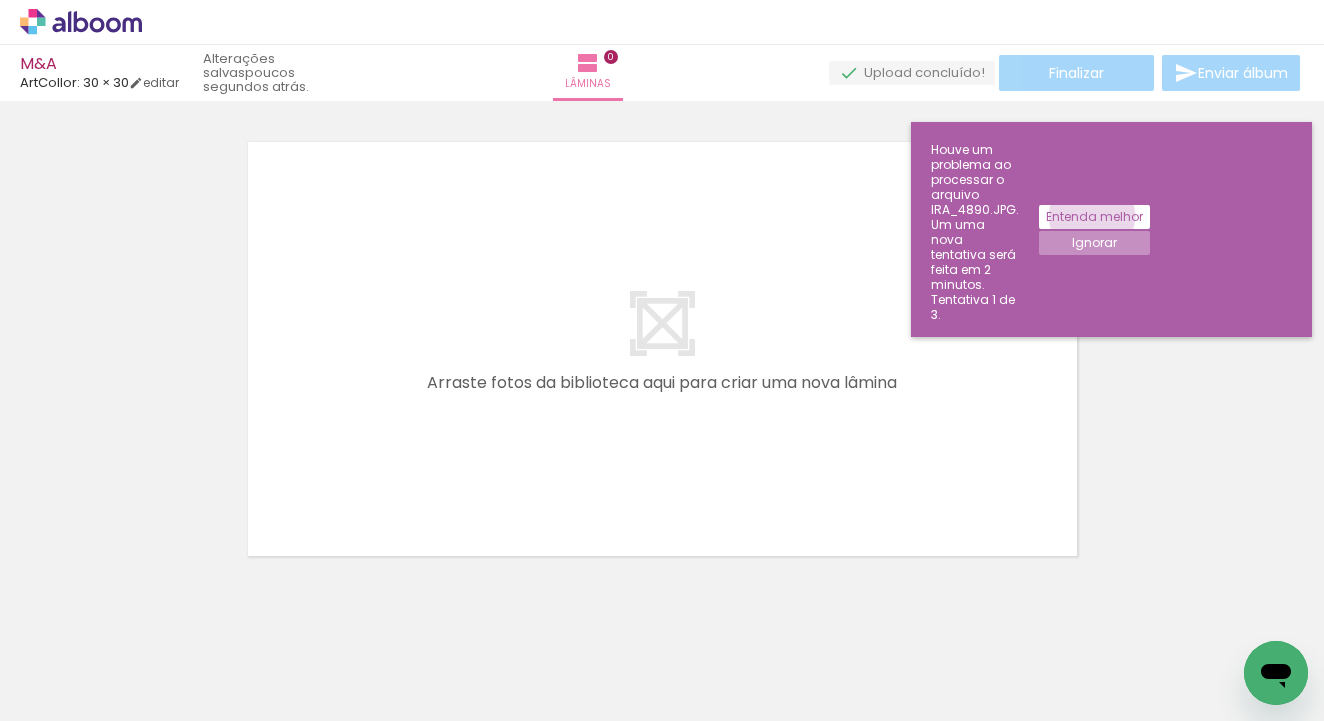 click on "Entenda melhor" 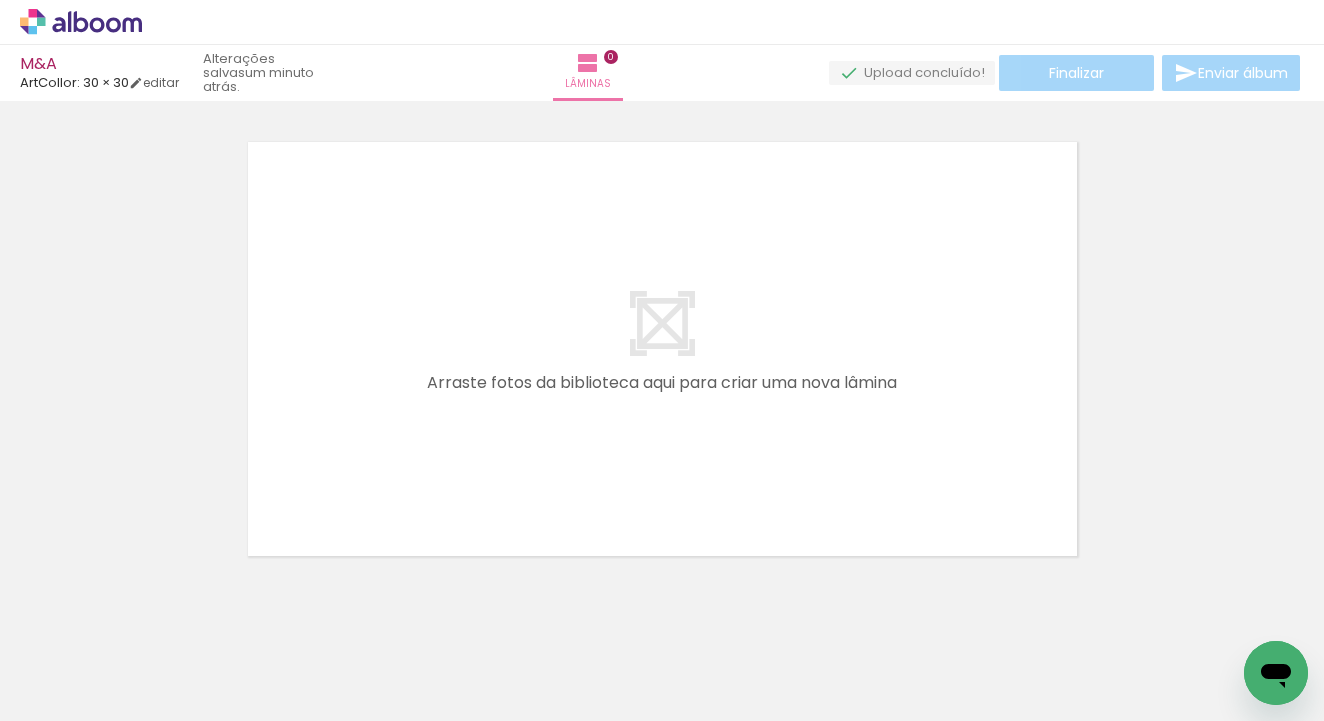scroll, scrollTop: 11, scrollLeft: 0, axis: vertical 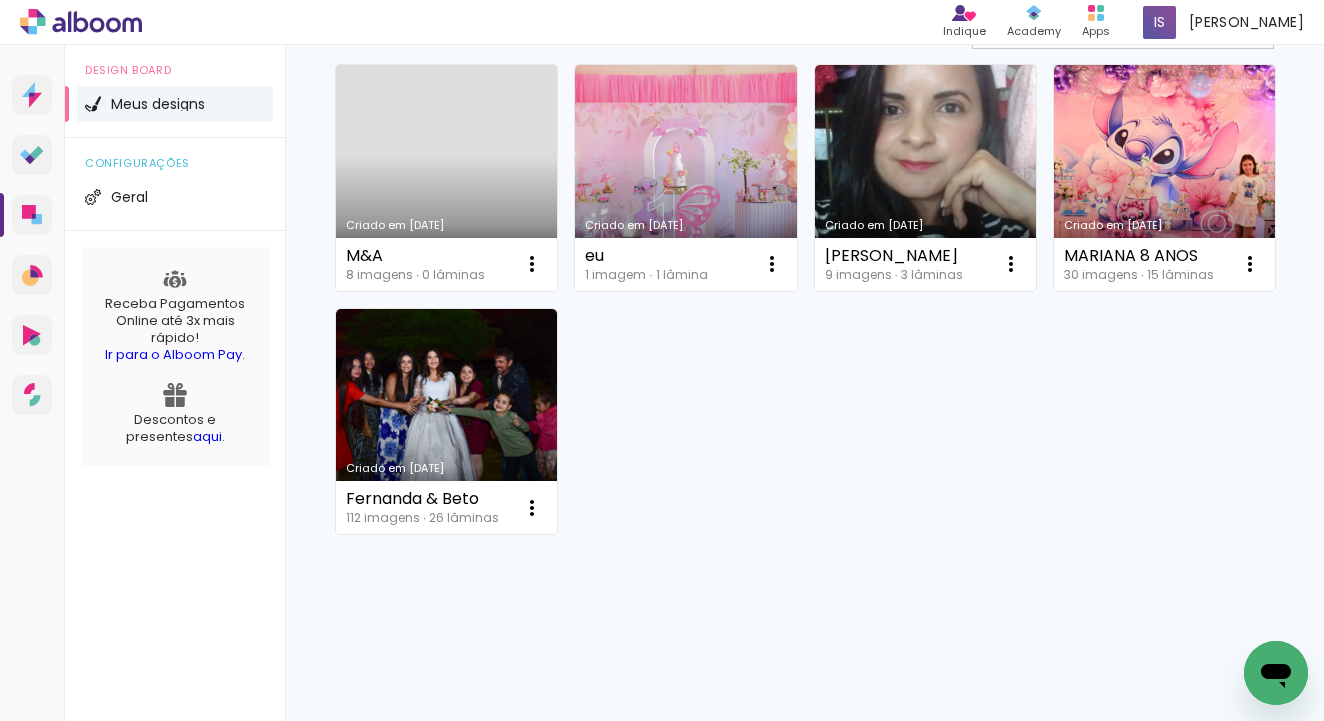 click on "Criado em [DATE]" at bounding box center [446, 225] 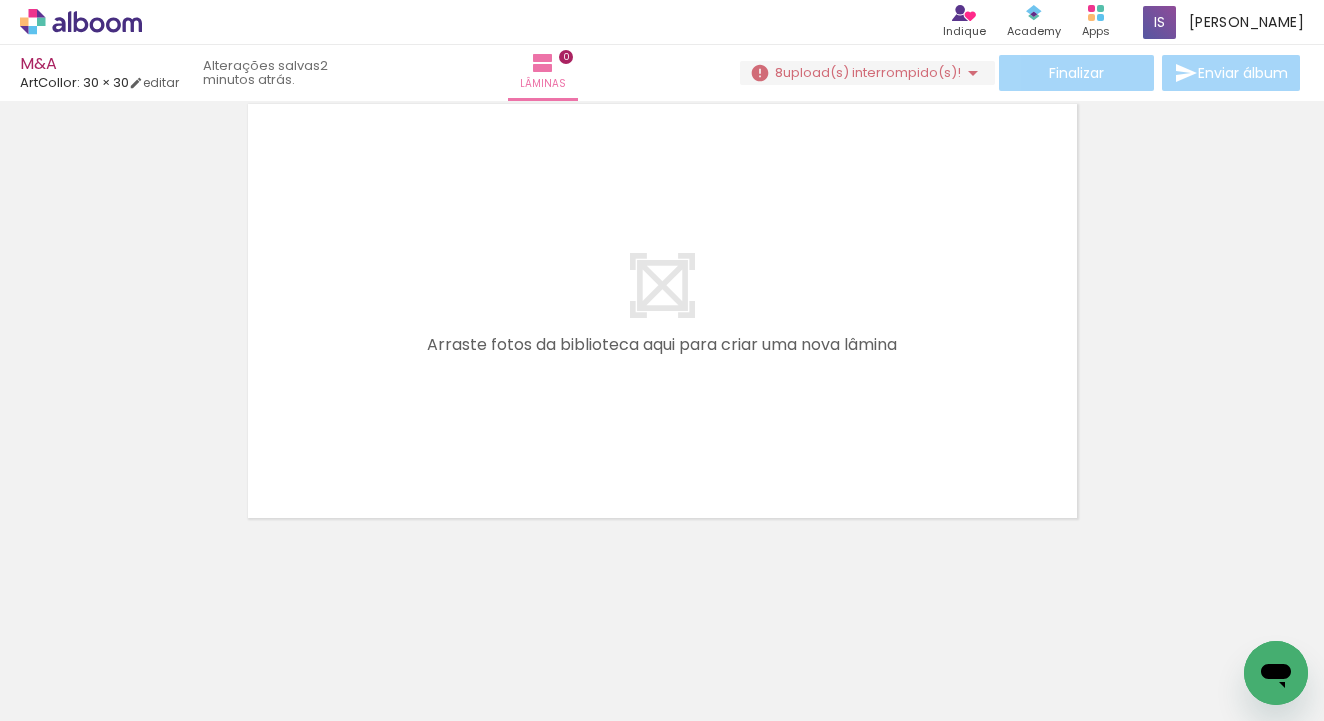 scroll, scrollTop: 63, scrollLeft: 0, axis: vertical 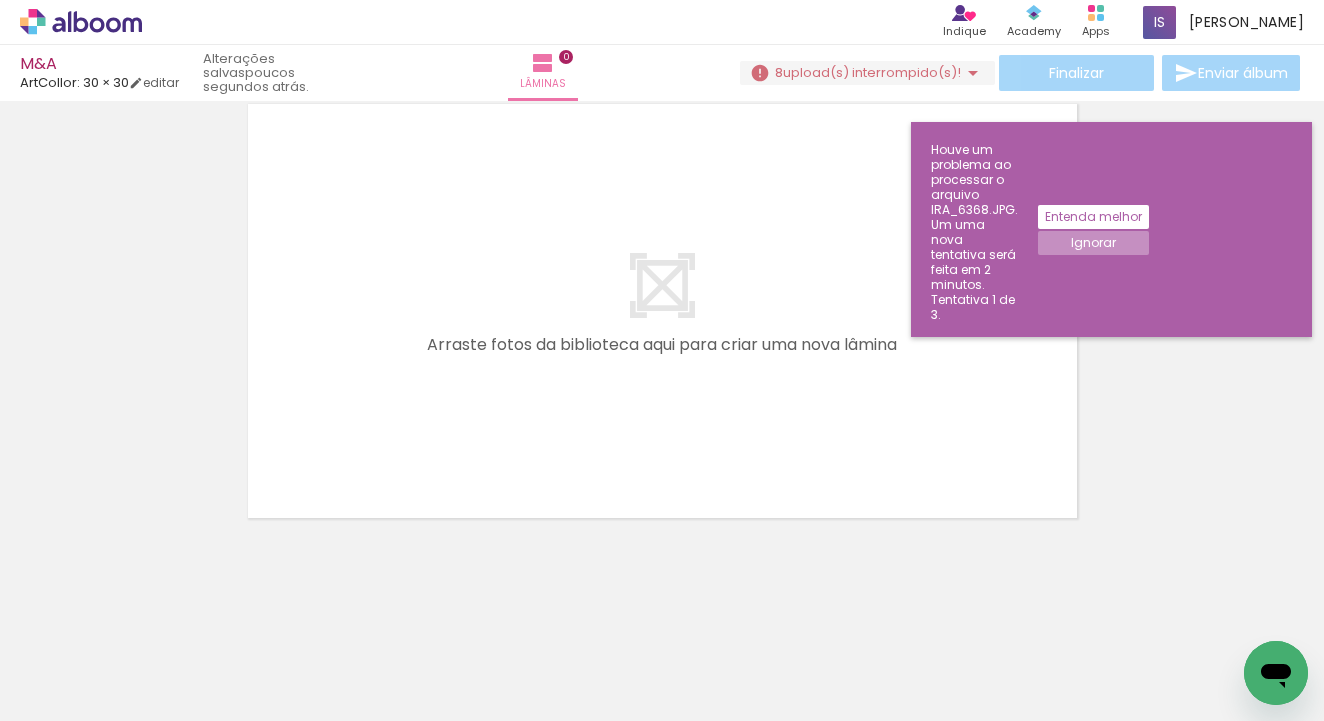 drag, startPoint x: 825, startPoint y: 673, endPoint x: 821, endPoint y: 327, distance: 346.02313 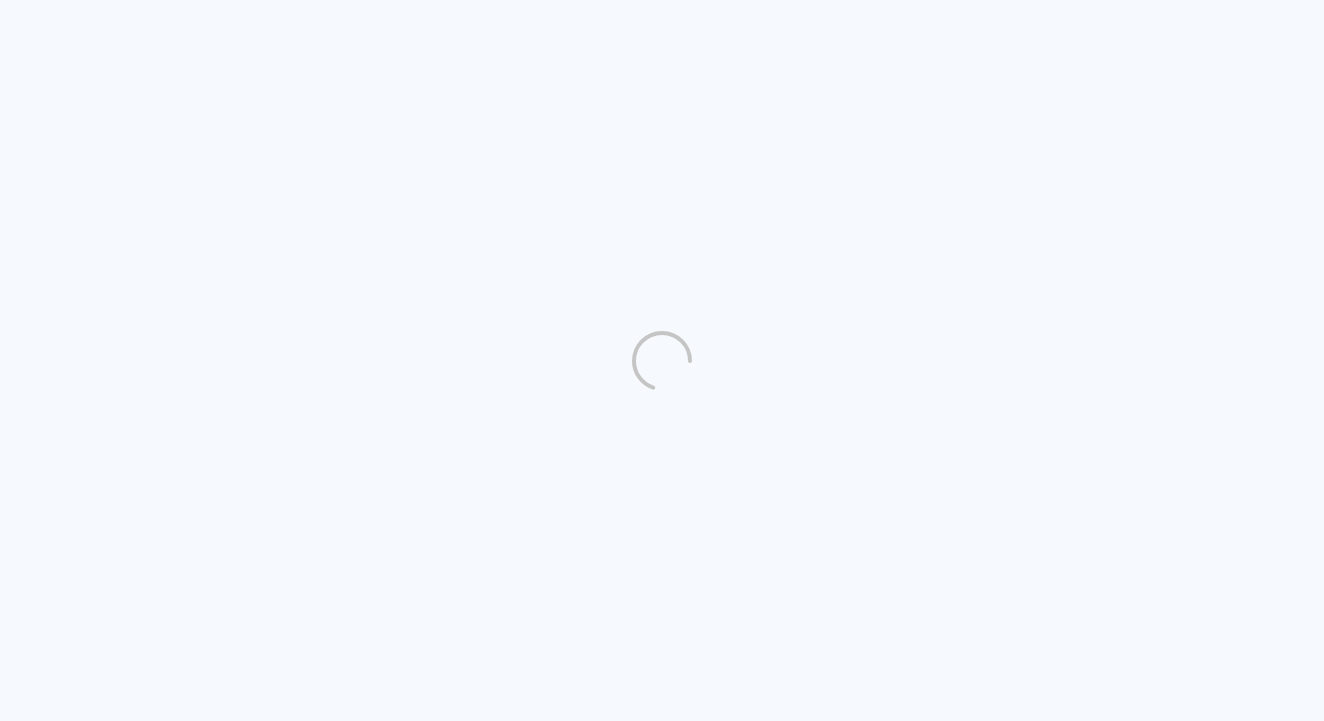 scroll, scrollTop: 0, scrollLeft: 0, axis: both 